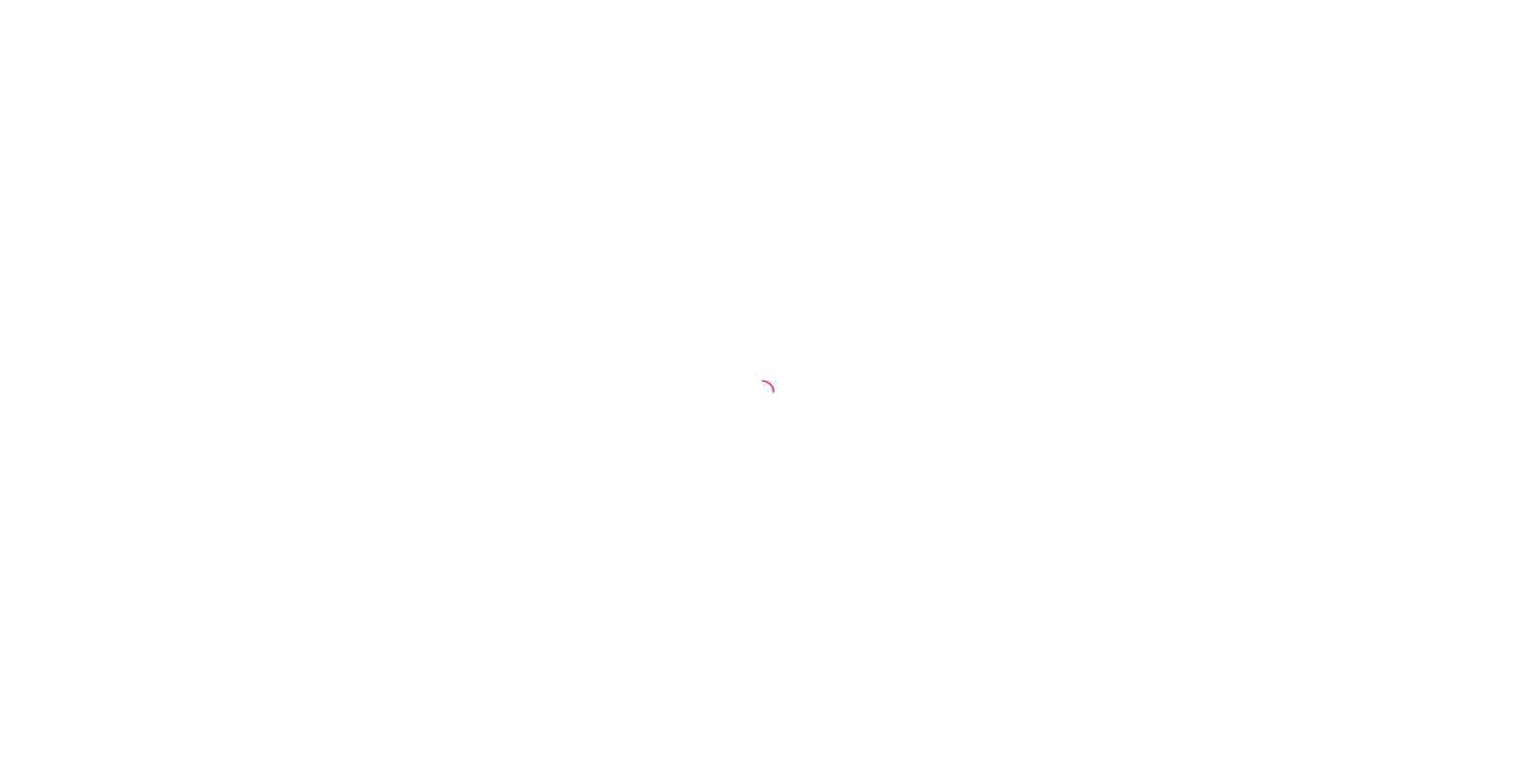 scroll, scrollTop: 0, scrollLeft: 0, axis: both 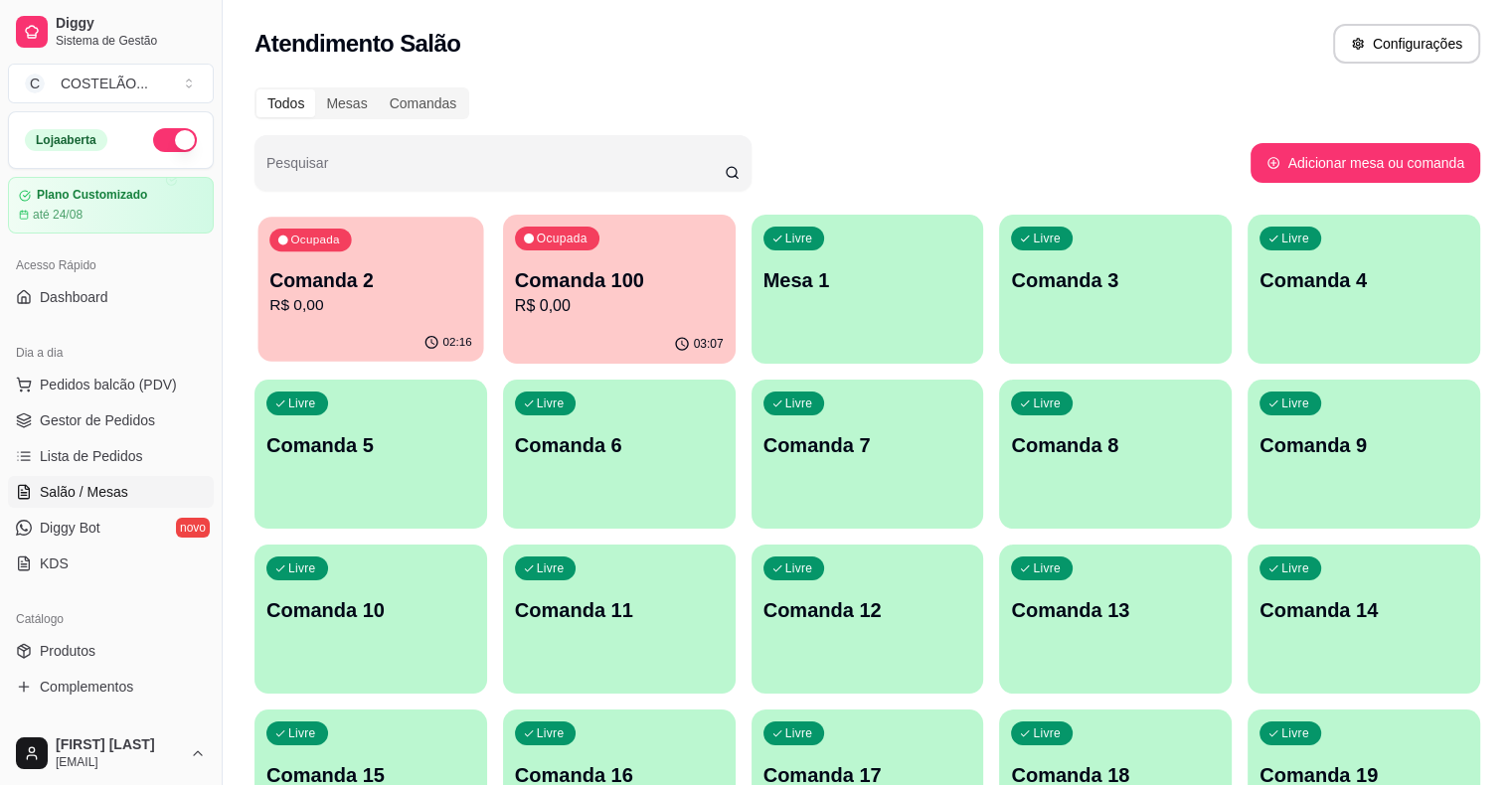 click on "Comanda 2" at bounding box center (371, 280) 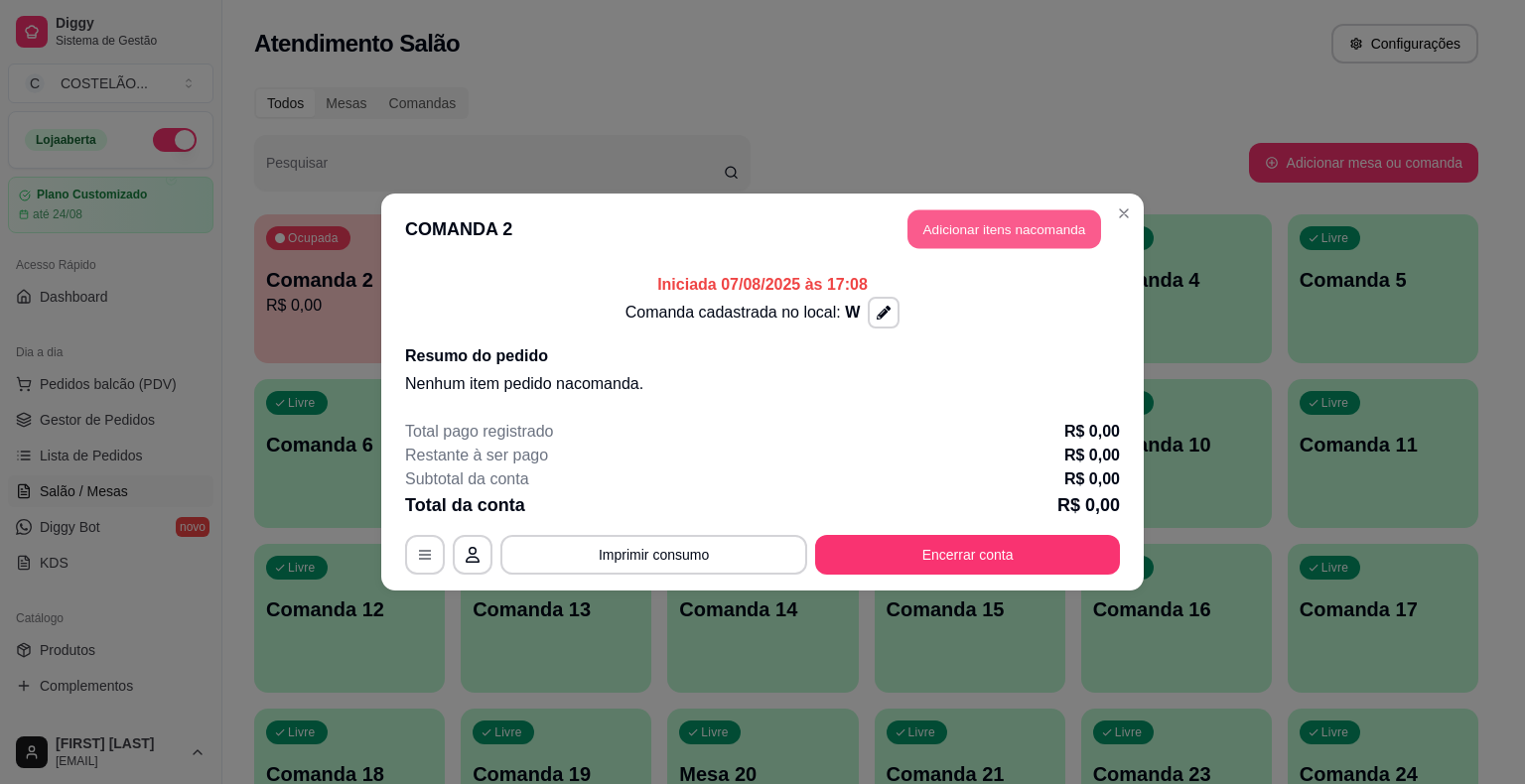click on "Adicionar itens na  comanda" at bounding box center [1004, 229] 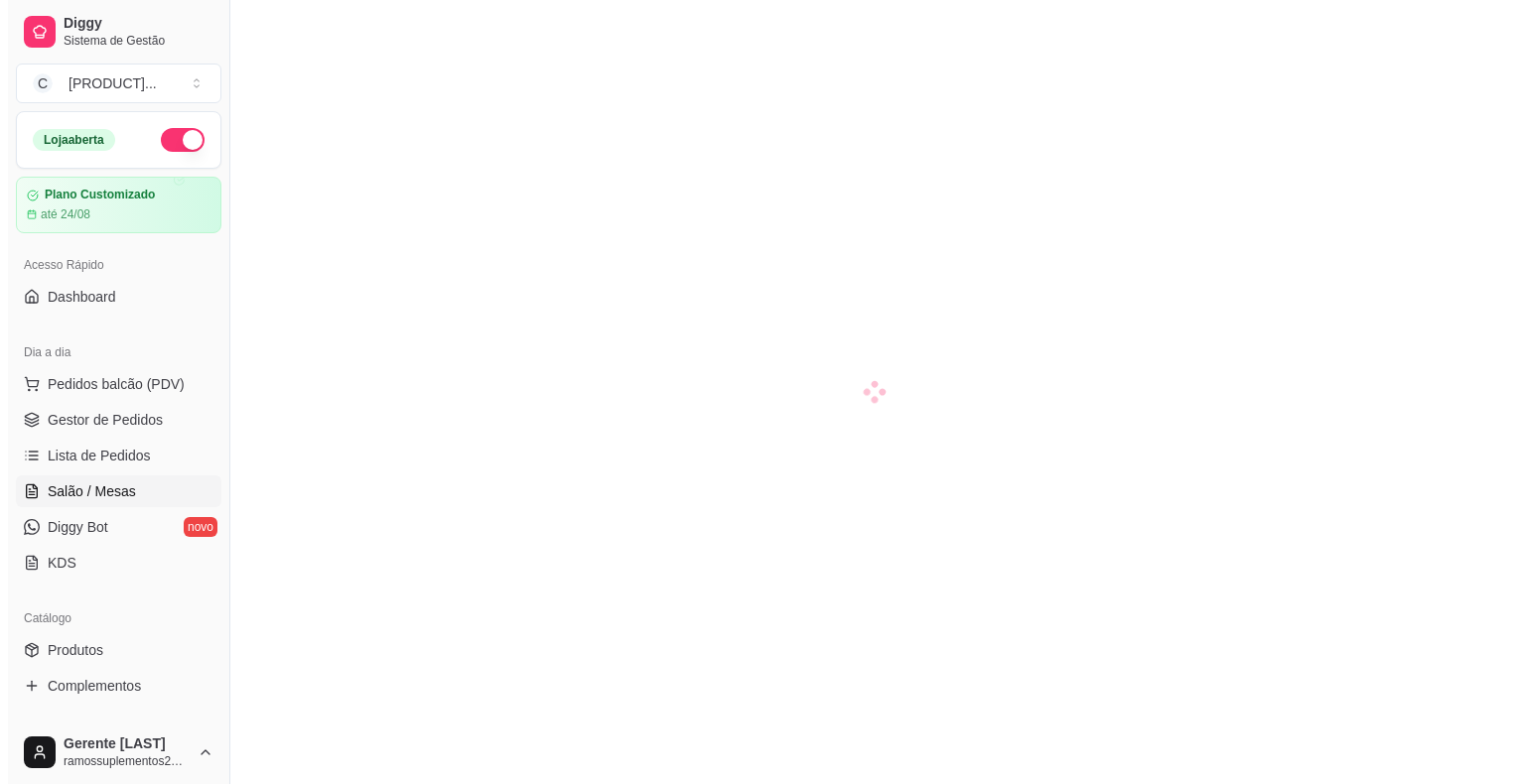 scroll, scrollTop: 0, scrollLeft: 0, axis: both 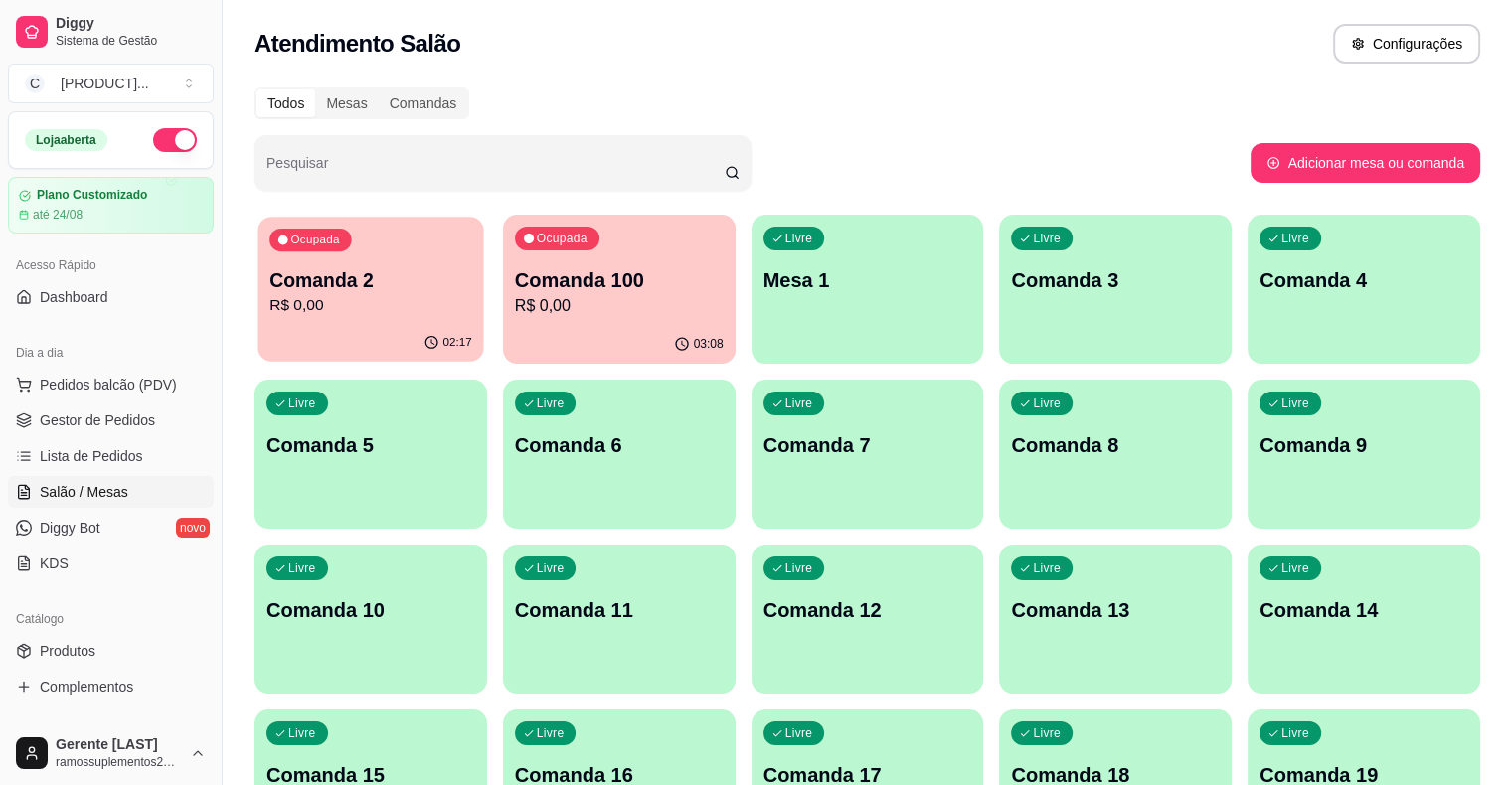 click on "Ocupada Comanda 2 R$ 0,00" at bounding box center [371, 270] 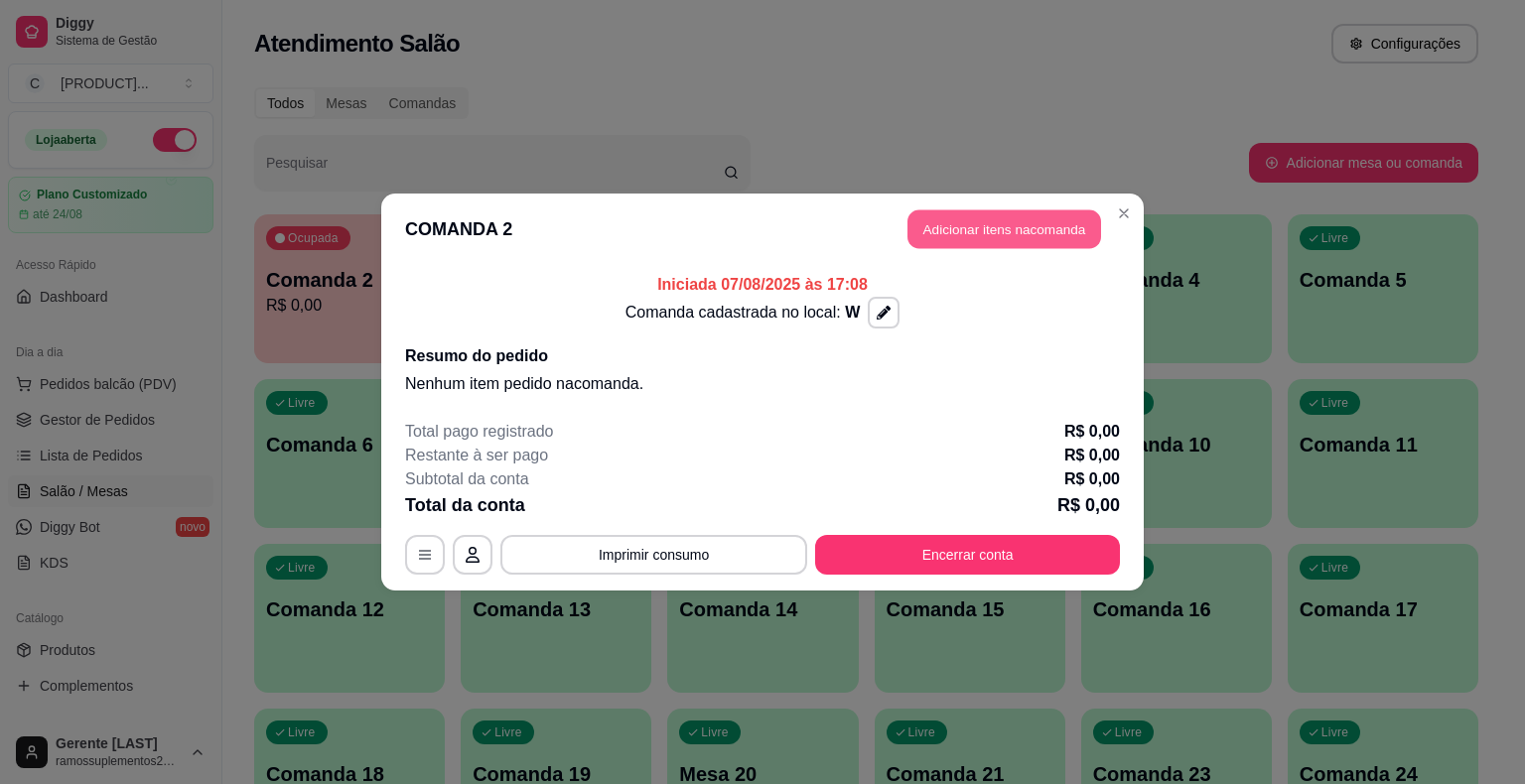 click on "Adicionar itens na  comanda" at bounding box center (1004, 229) 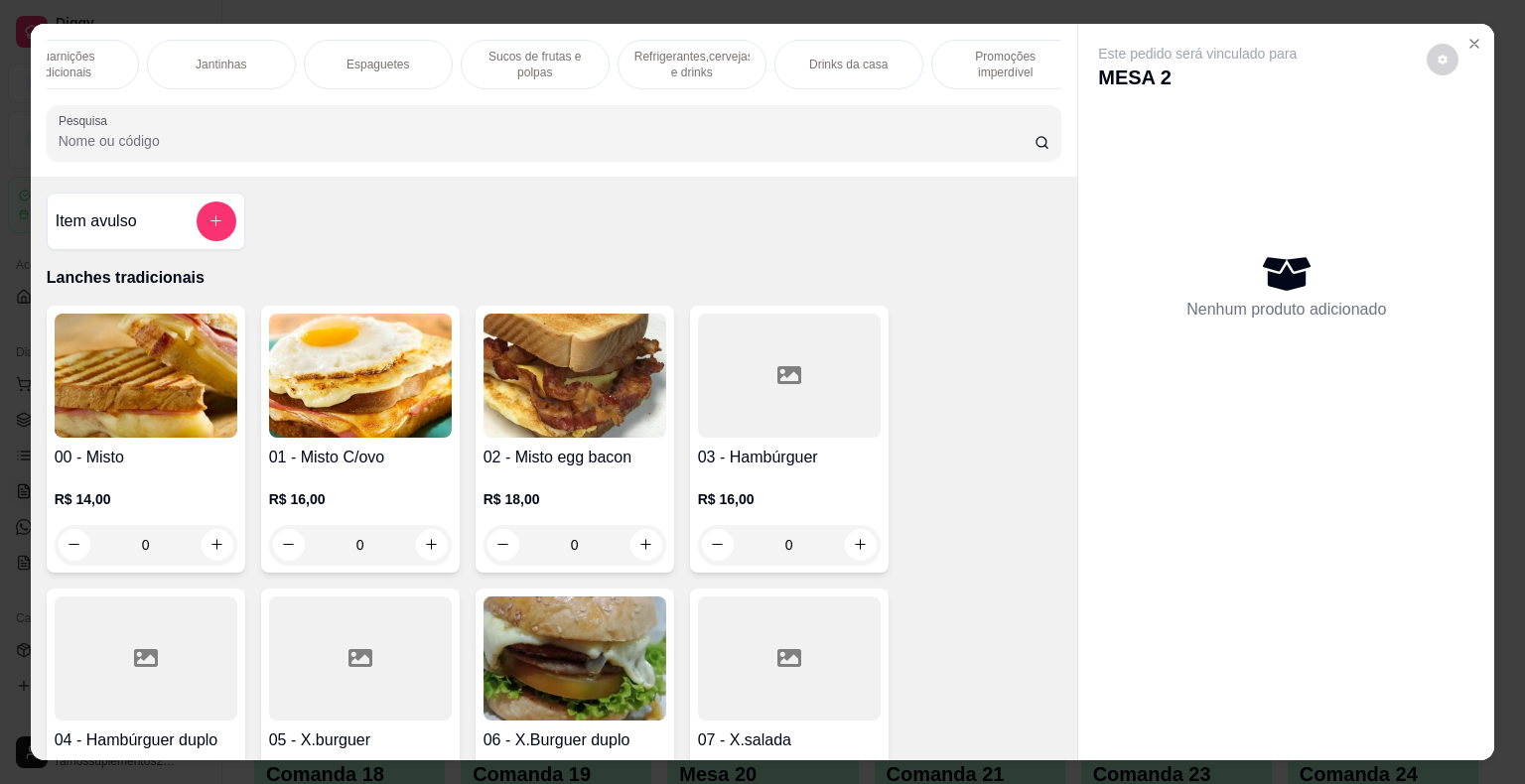 scroll, scrollTop: 0, scrollLeft: 1509, axis: horizontal 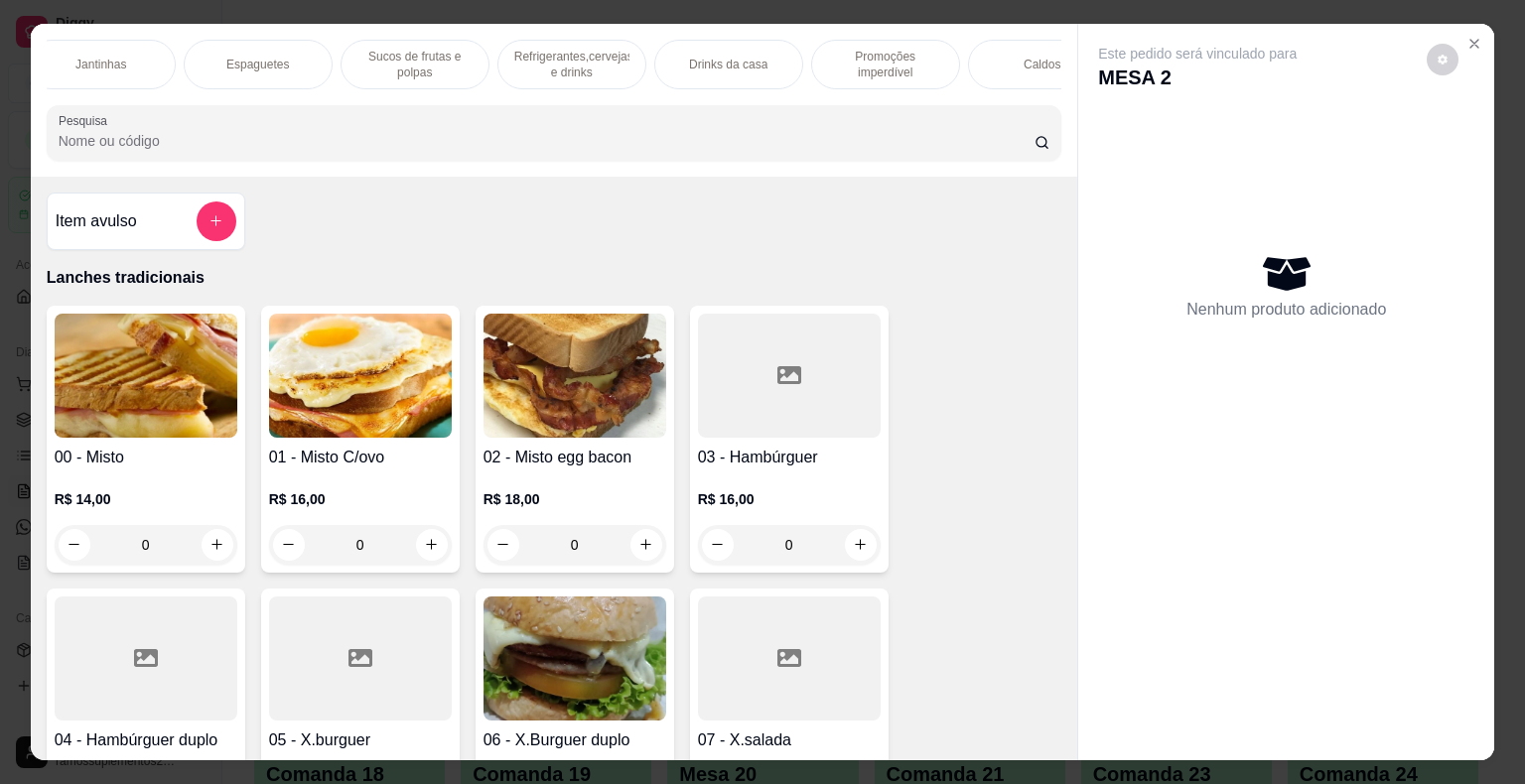 click on "Promoções imperdível" at bounding box center [886, 65] 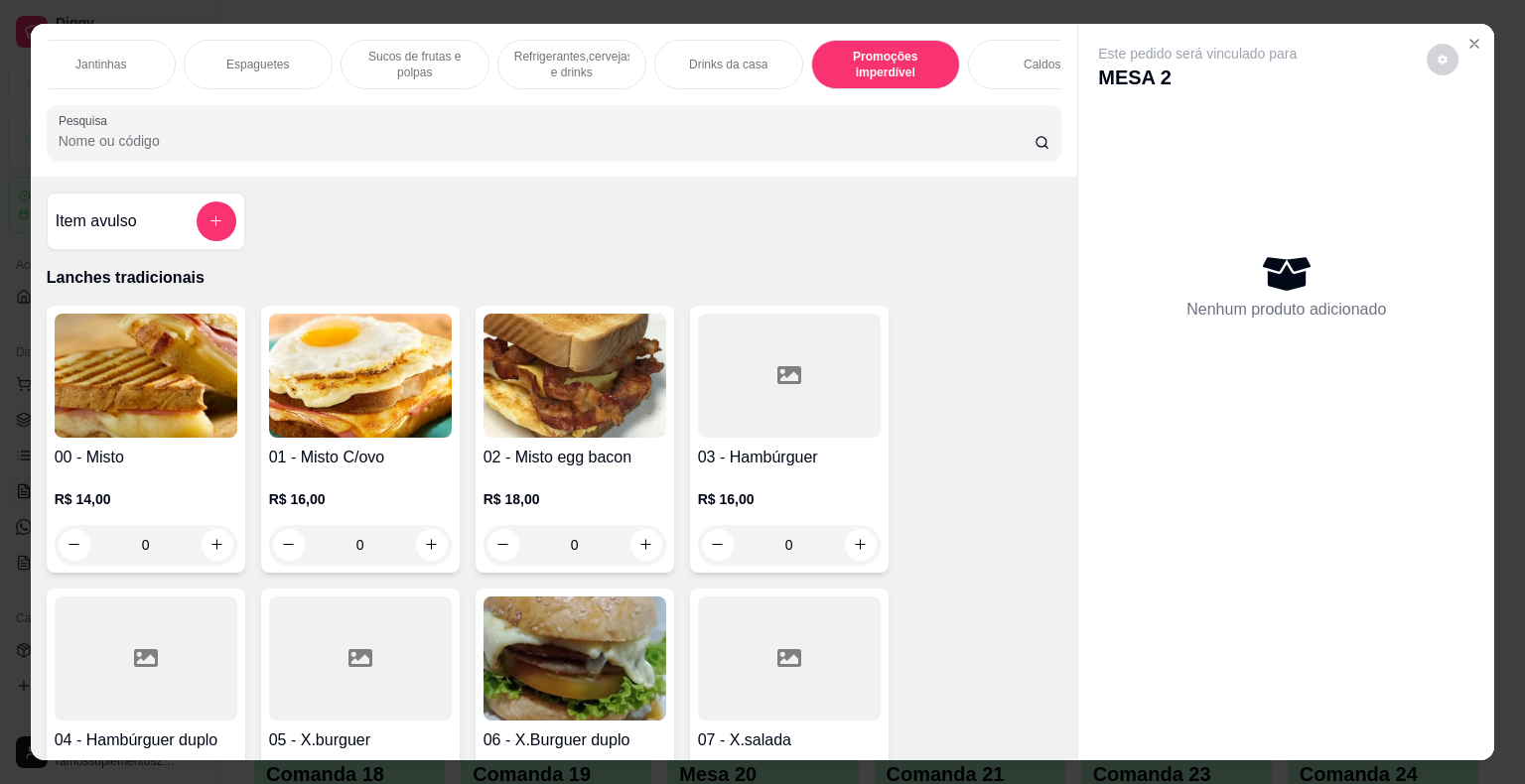 scroll, scrollTop: 14982, scrollLeft: 0, axis: vertical 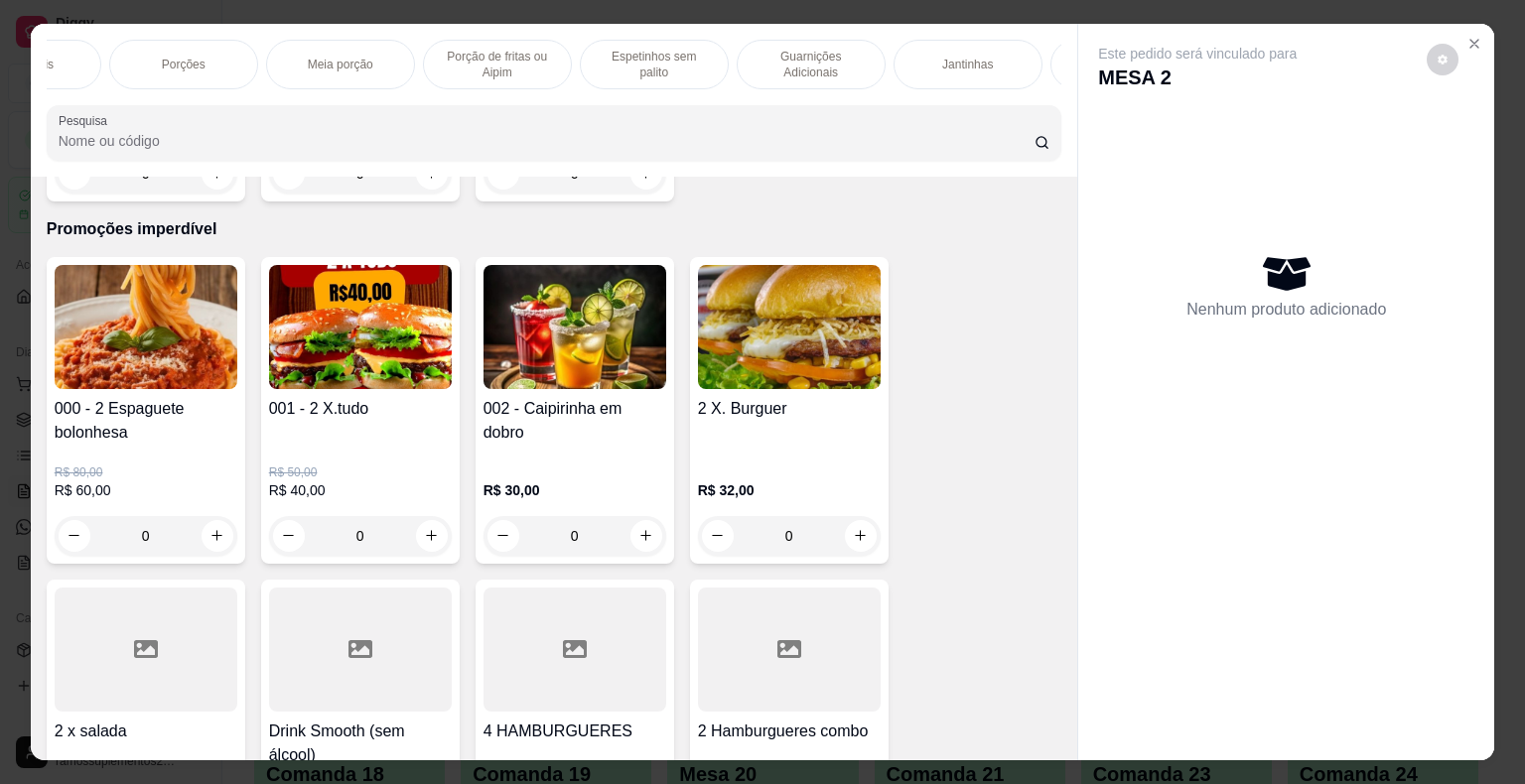 click on "Meia porção" at bounding box center (341, 65) 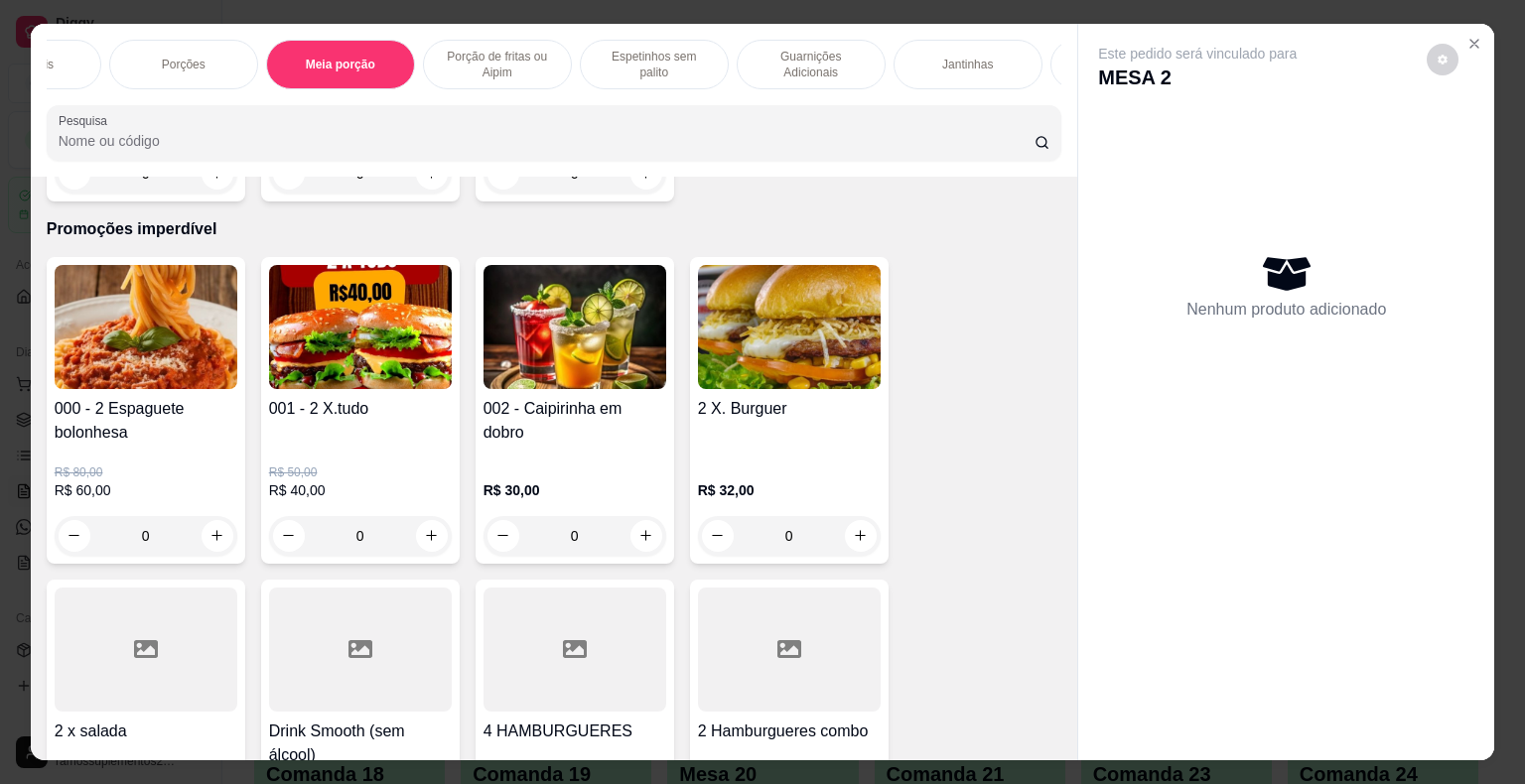 scroll, scrollTop: 5883, scrollLeft: 0, axis: vertical 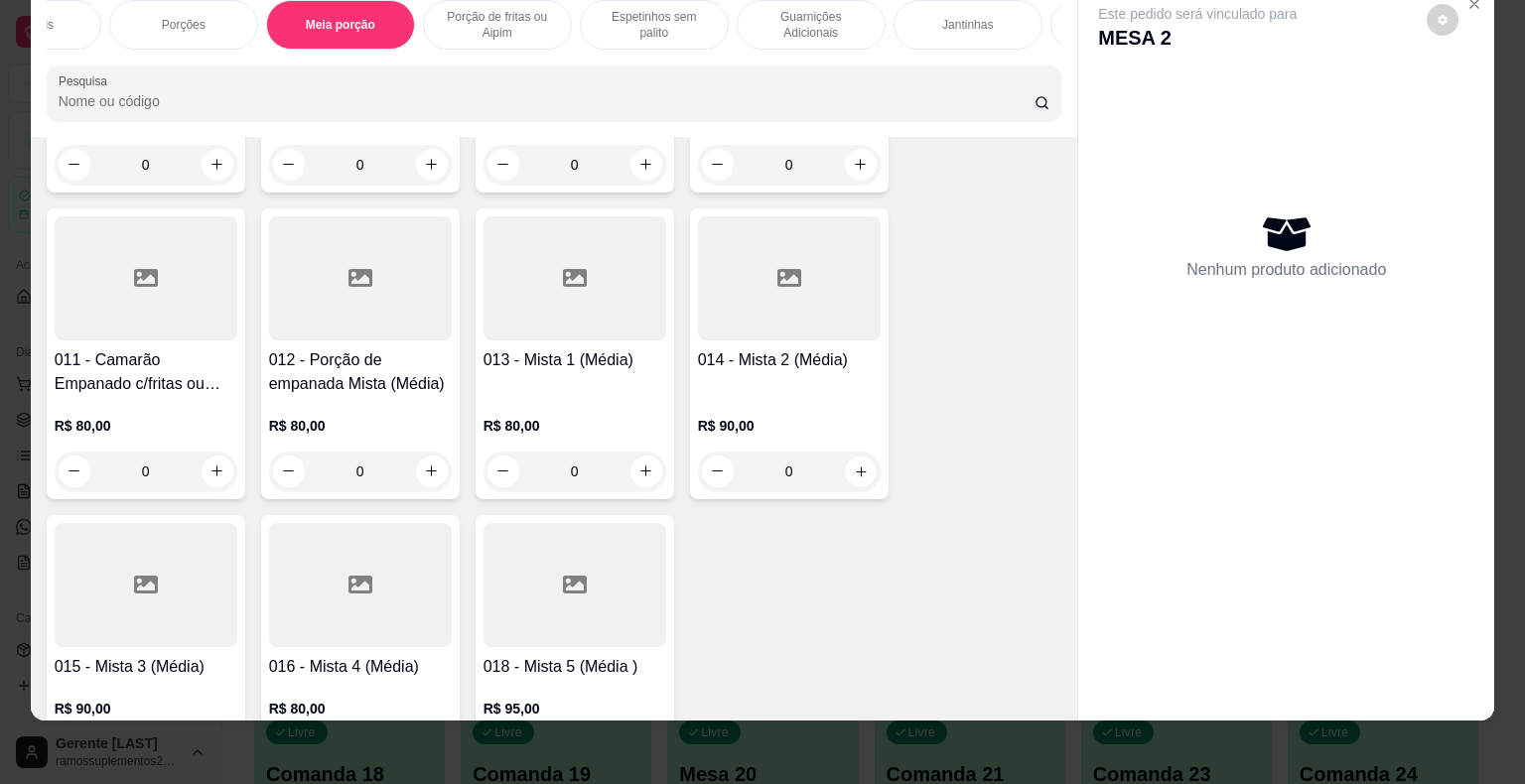 click at bounding box center [860, 470] 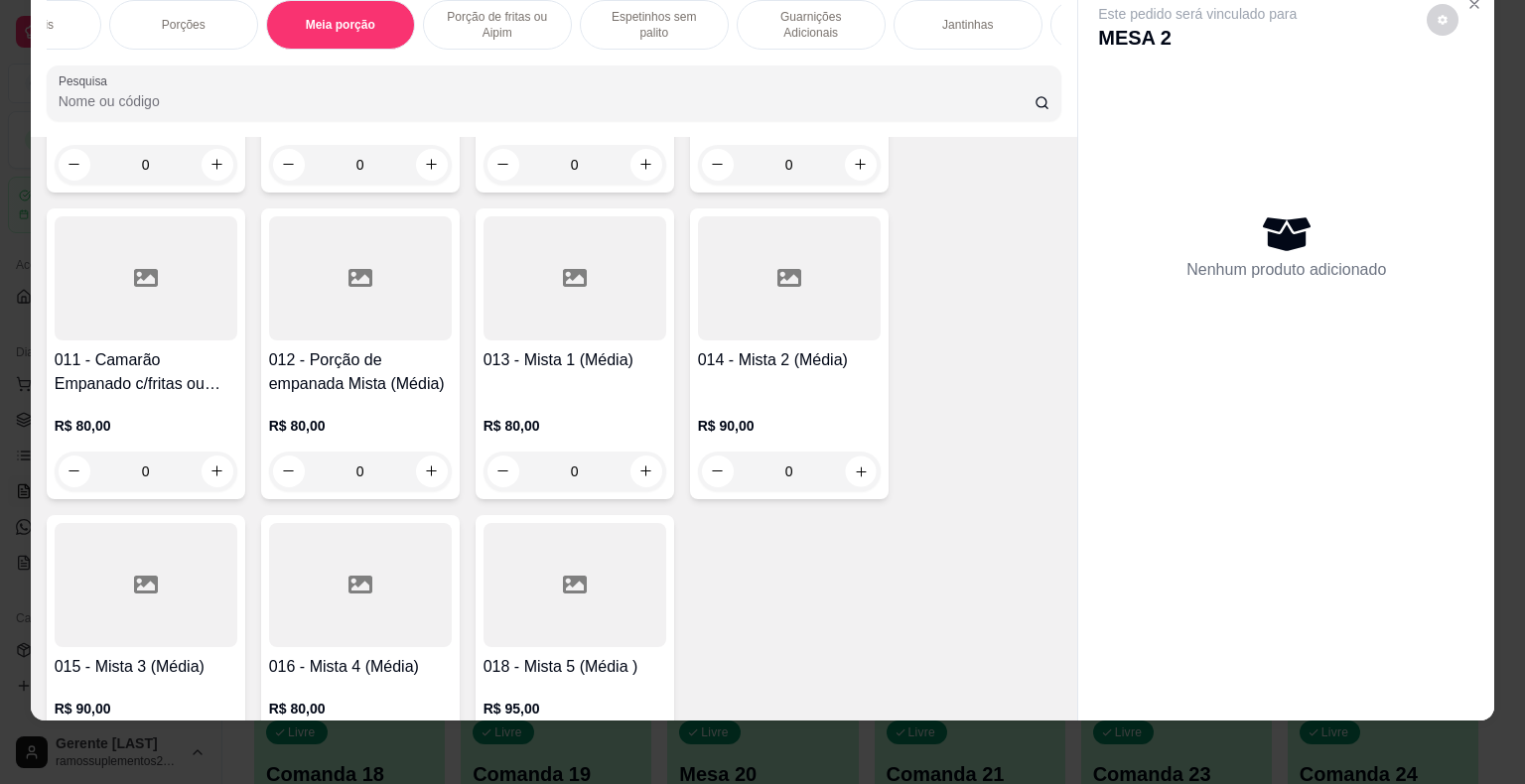 type on "1" 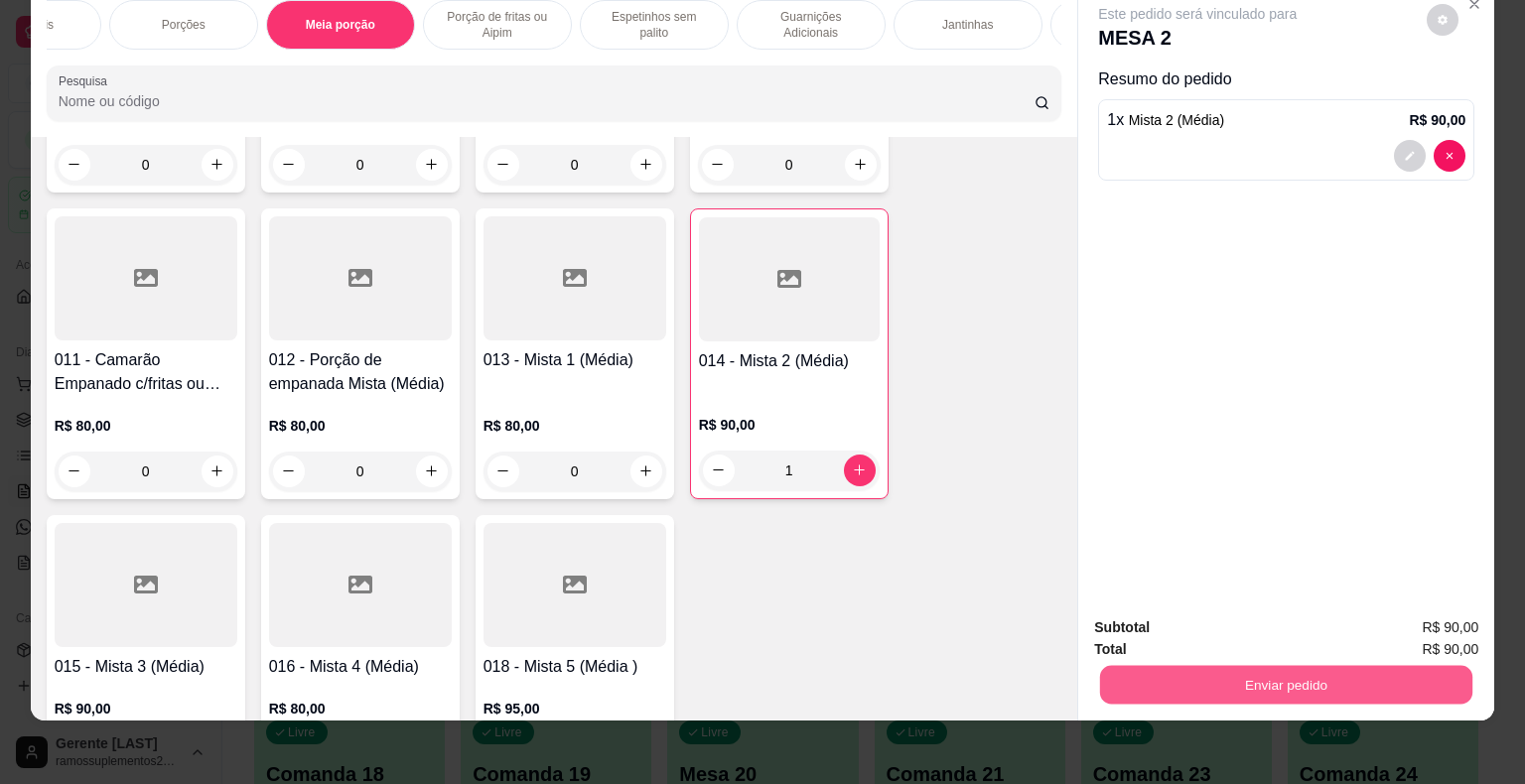 click on "Enviar pedido" at bounding box center (1286, 685) 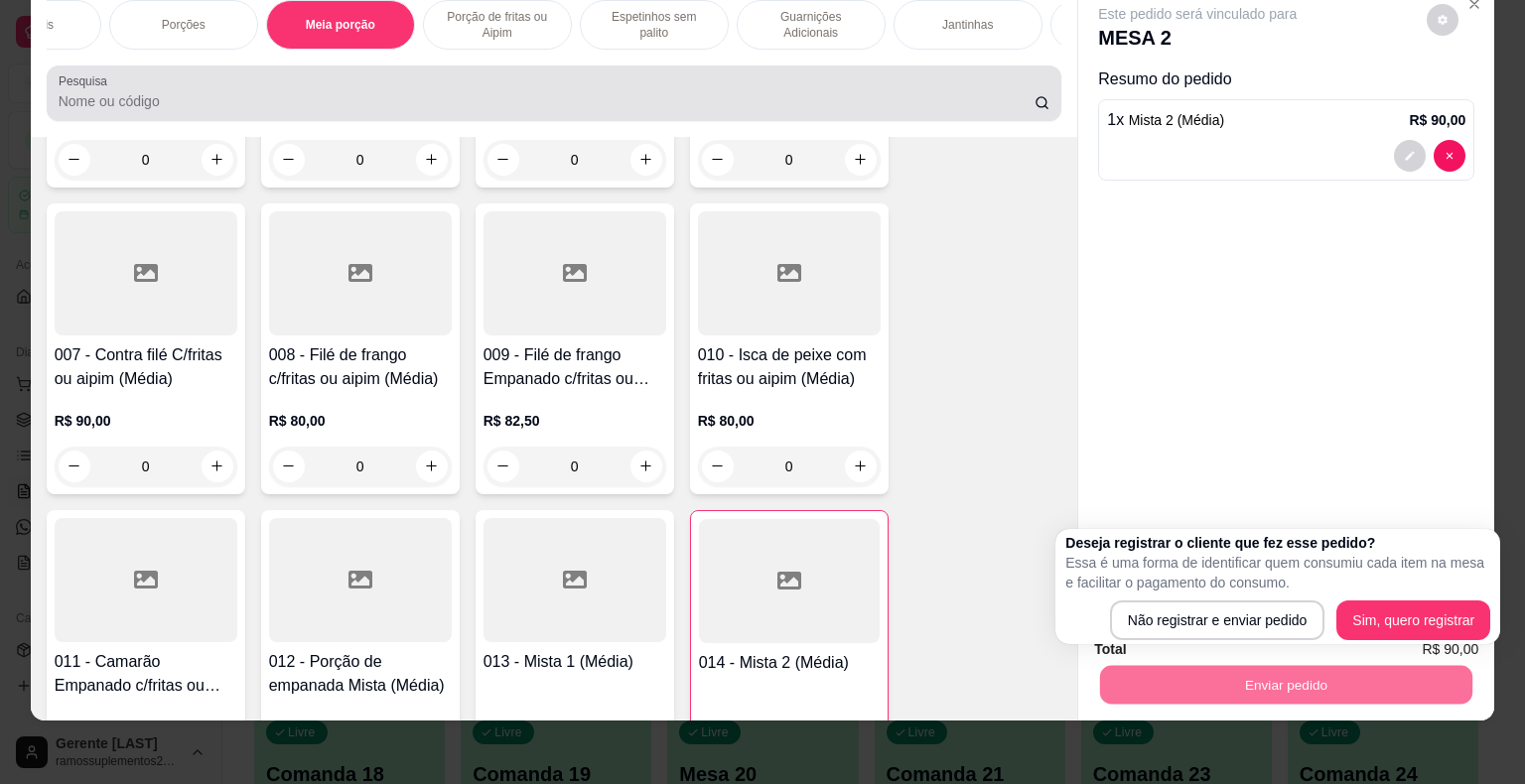 scroll, scrollTop: 6187, scrollLeft: 0, axis: vertical 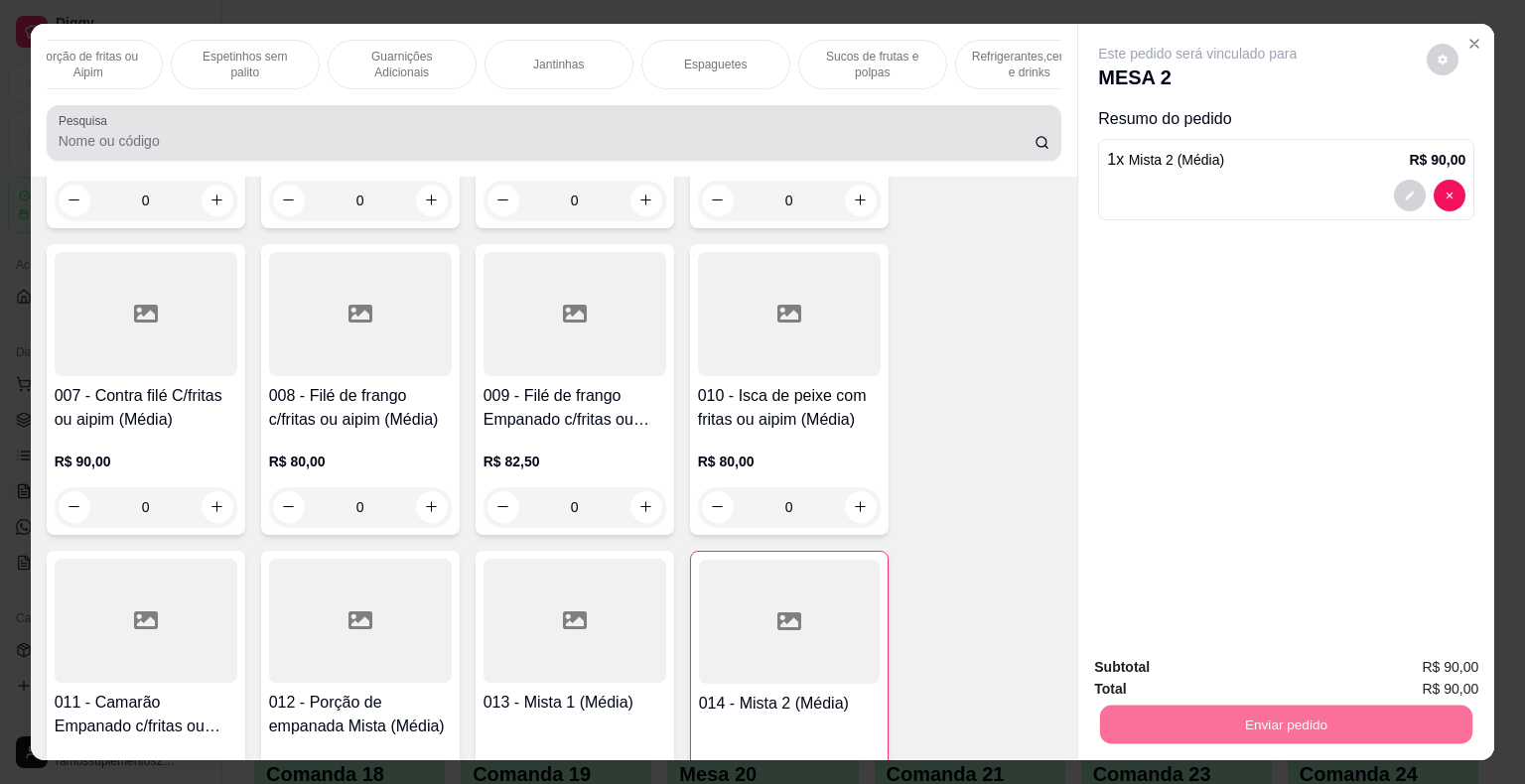 click on "Refrigerantes,cervejas e drinks" at bounding box center (1030, 65) 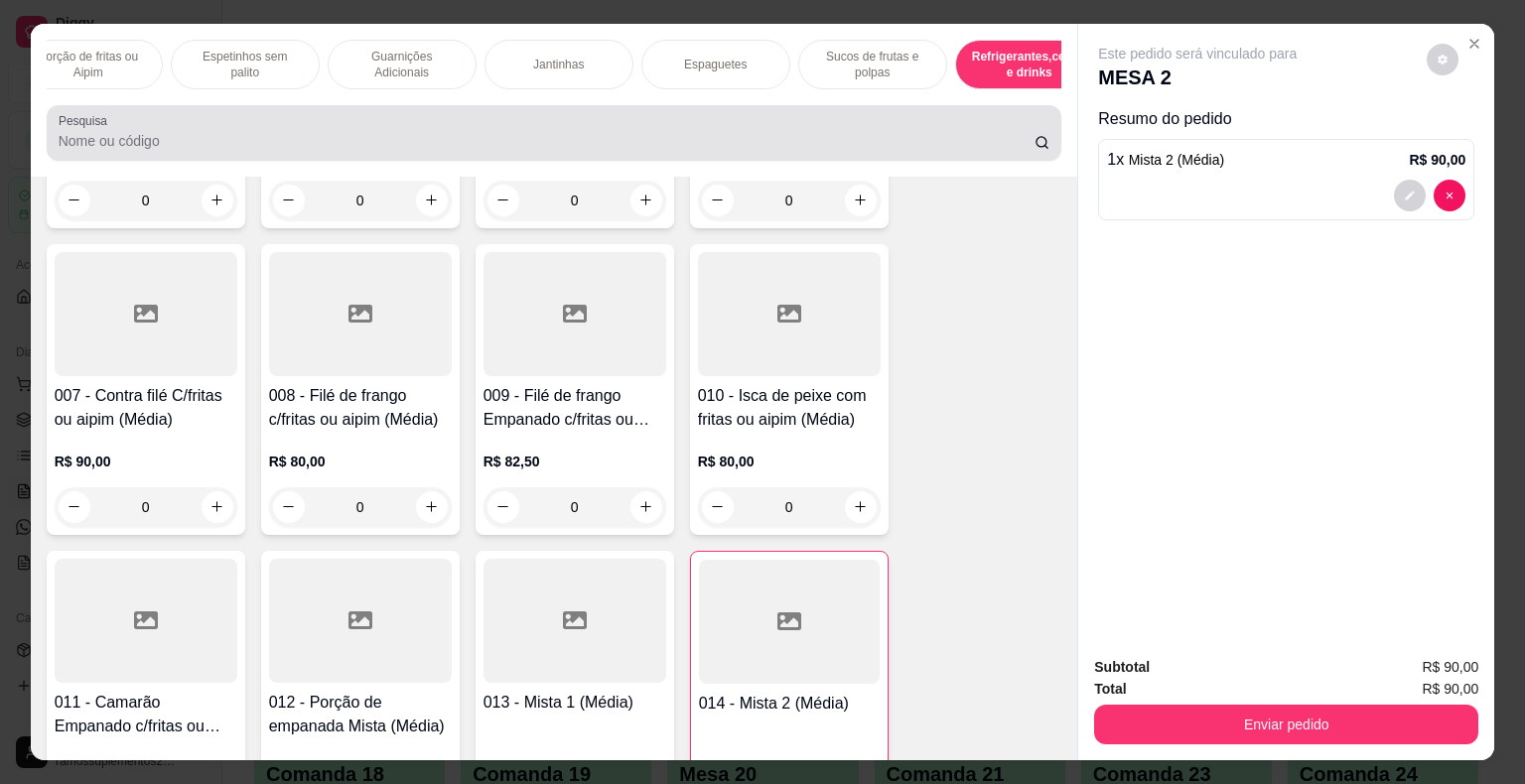 scroll, scrollTop: 12513, scrollLeft: 0, axis: vertical 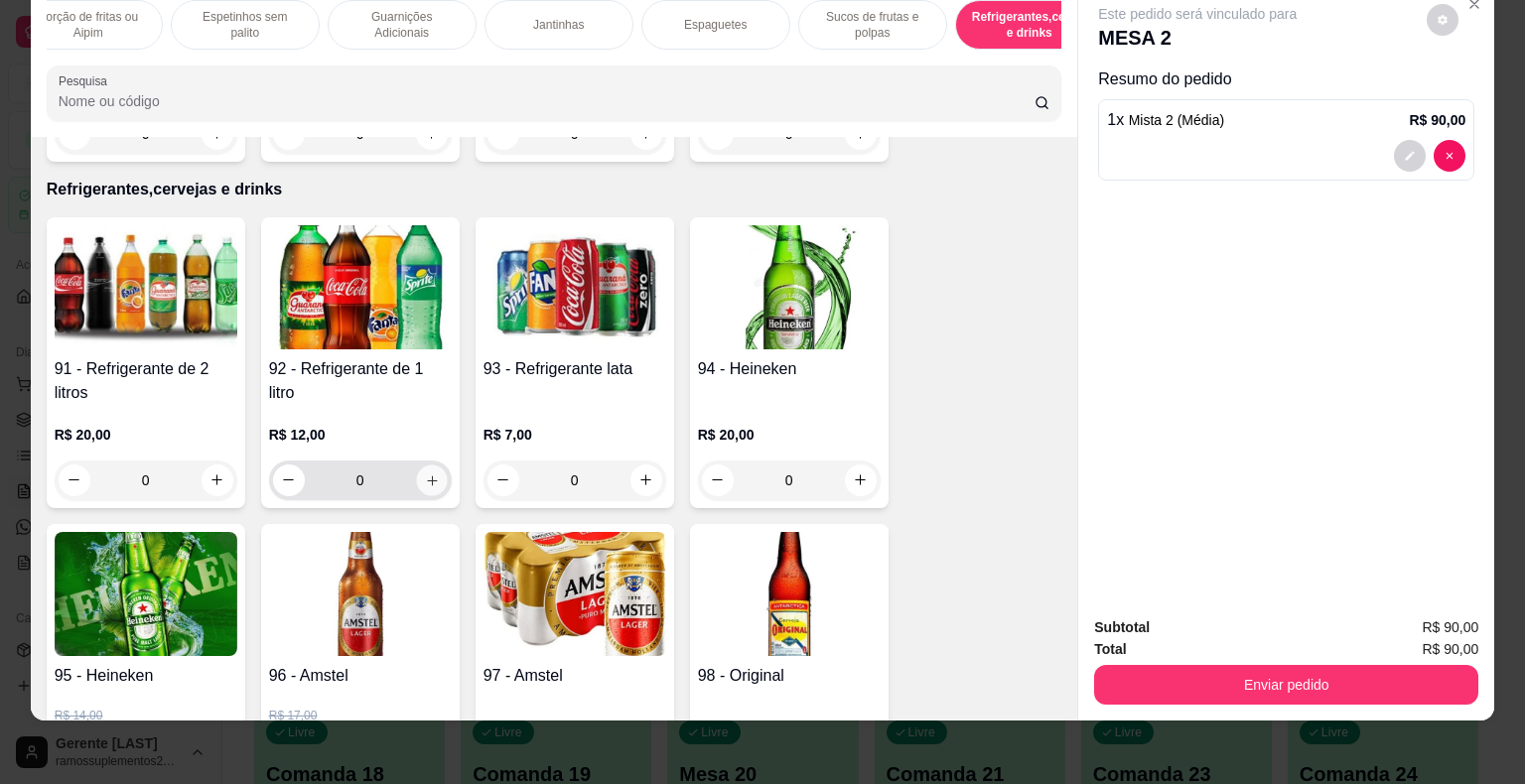 click 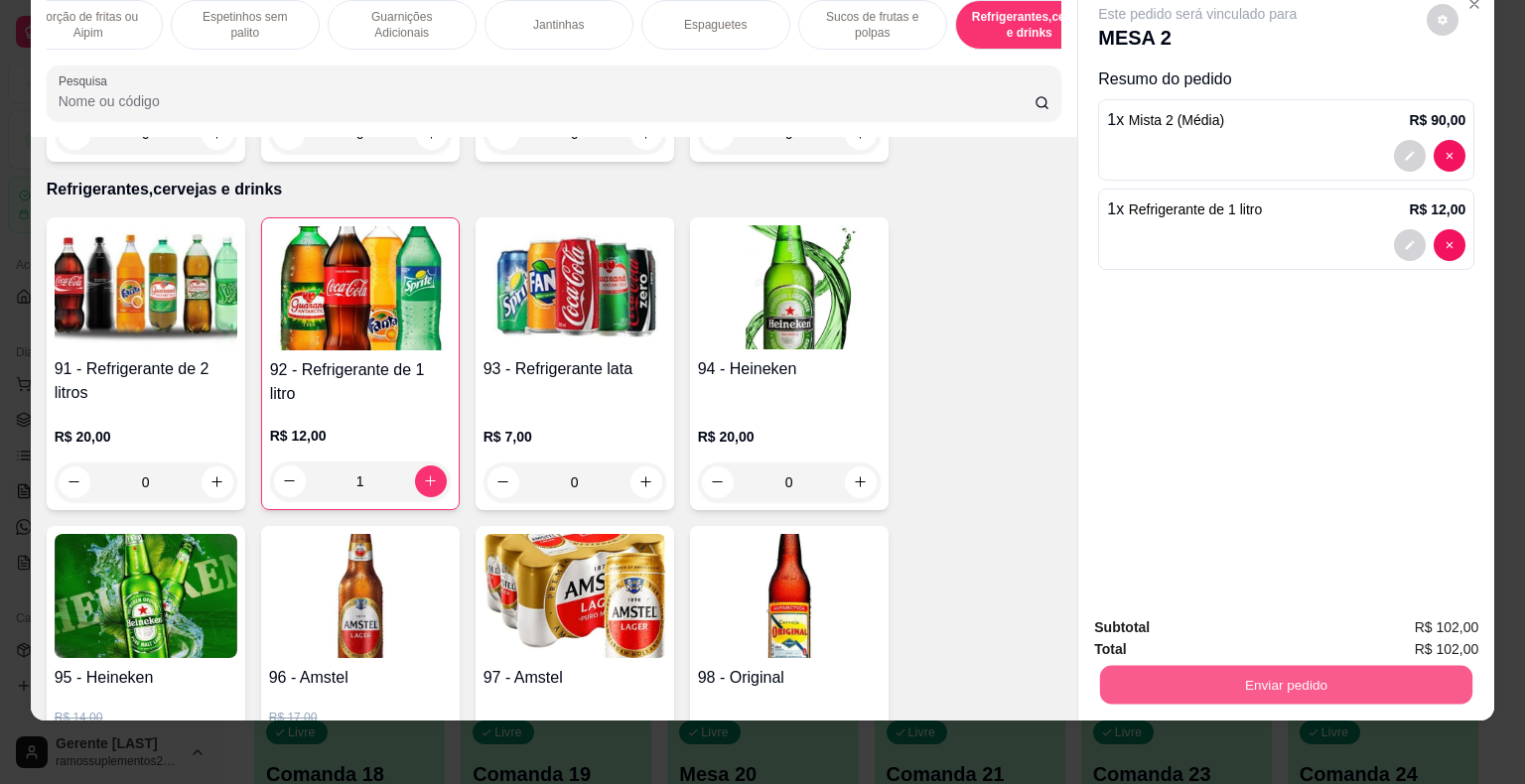 click on "Enviar pedido" at bounding box center [1286, 685] 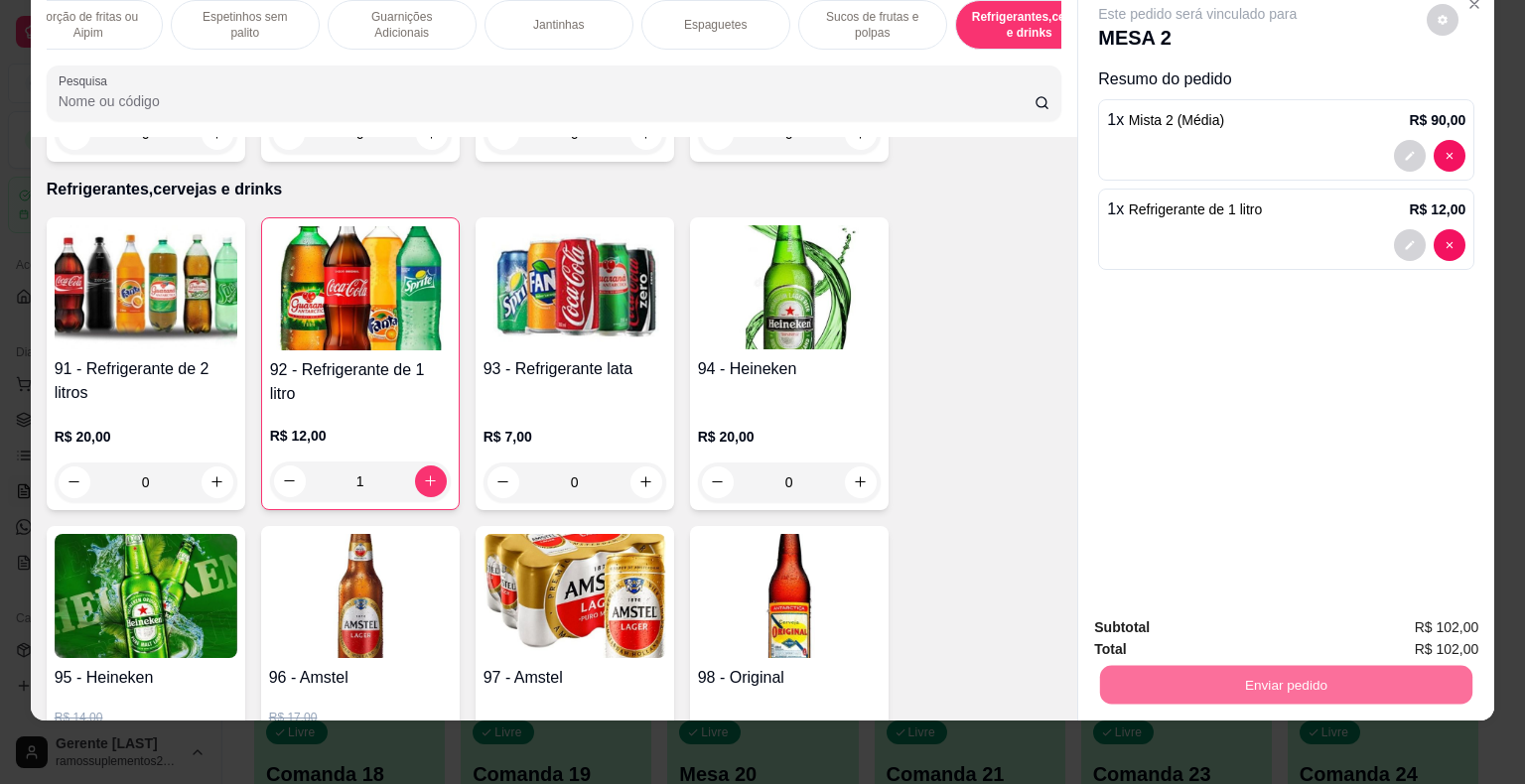 click on "Não registrar e enviar pedido" at bounding box center [1220, 620] 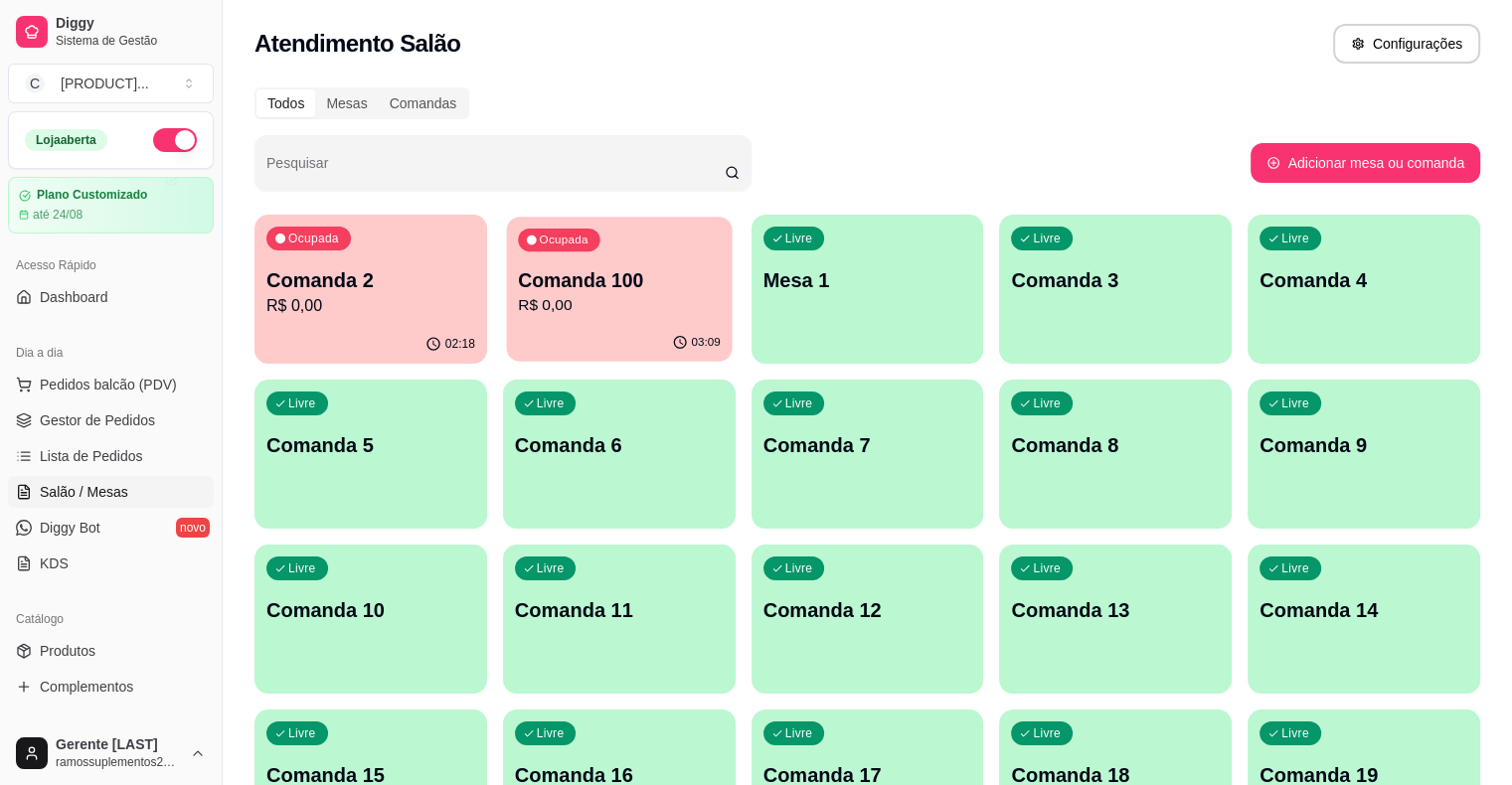 click on "Comanda 100" at bounding box center [619, 280] 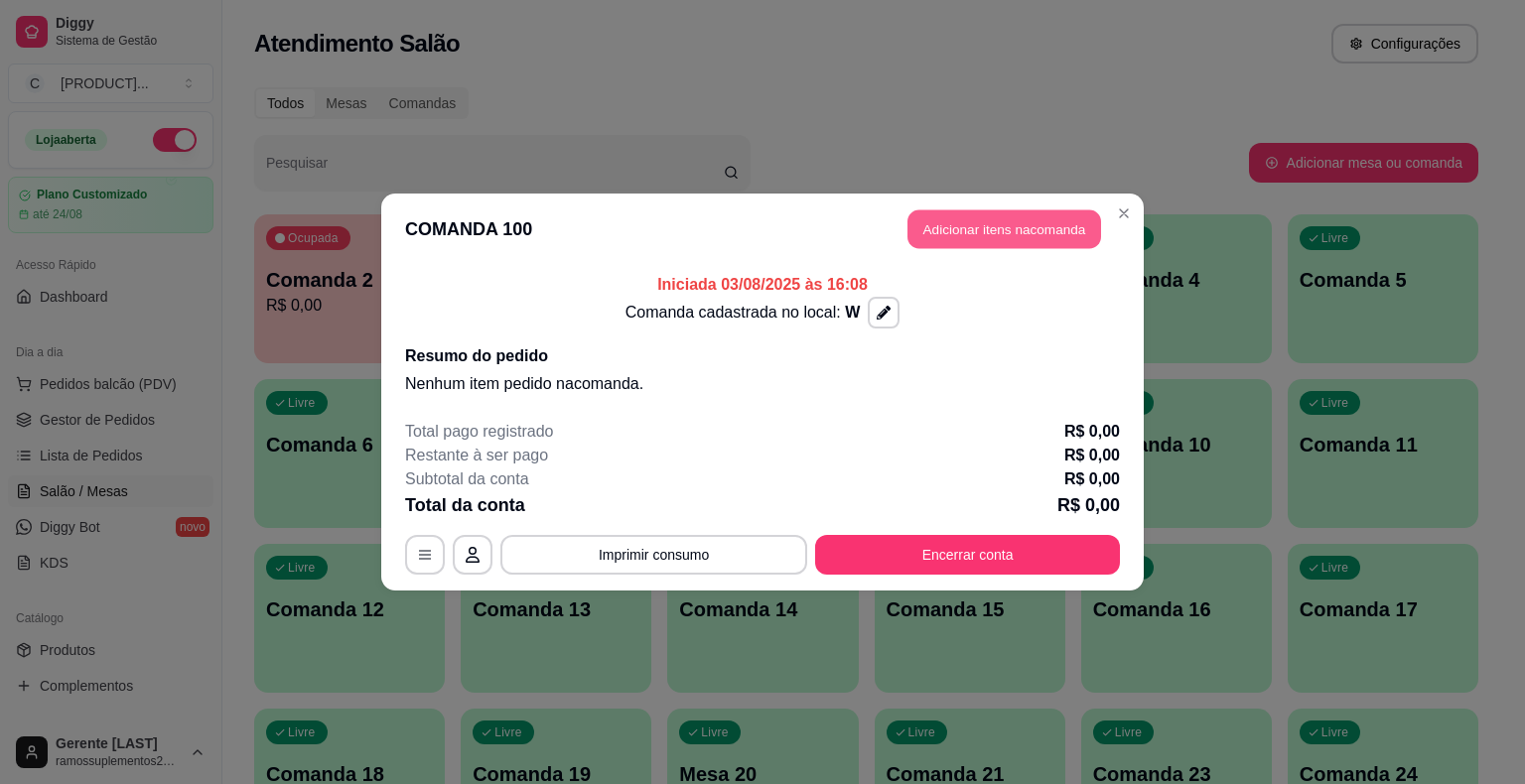 click on "Adicionar itens na  comanda" at bounding box center (1004, 229) 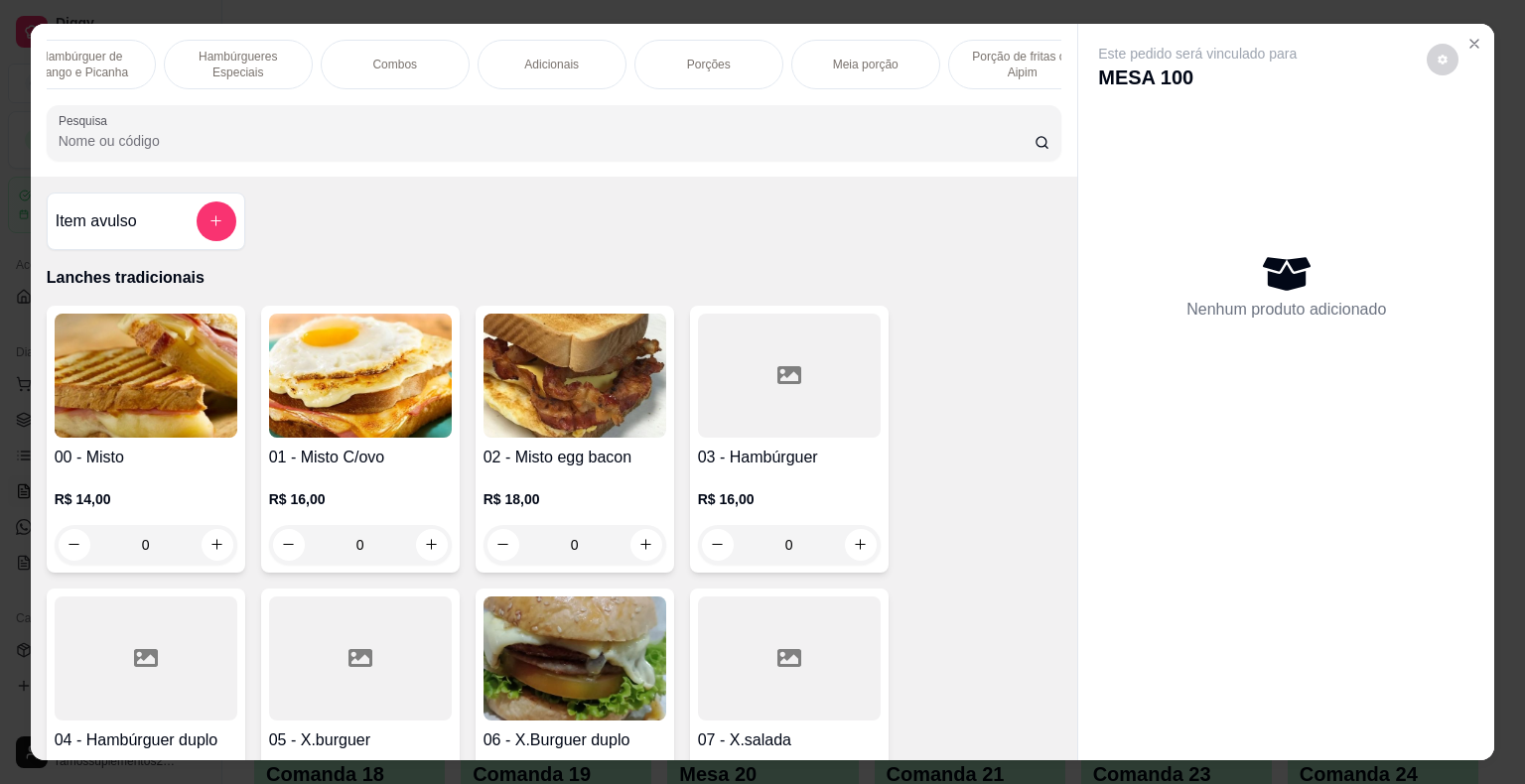 scroll, scrollTop: 0, scrollLeft: 199, axis: horizontal 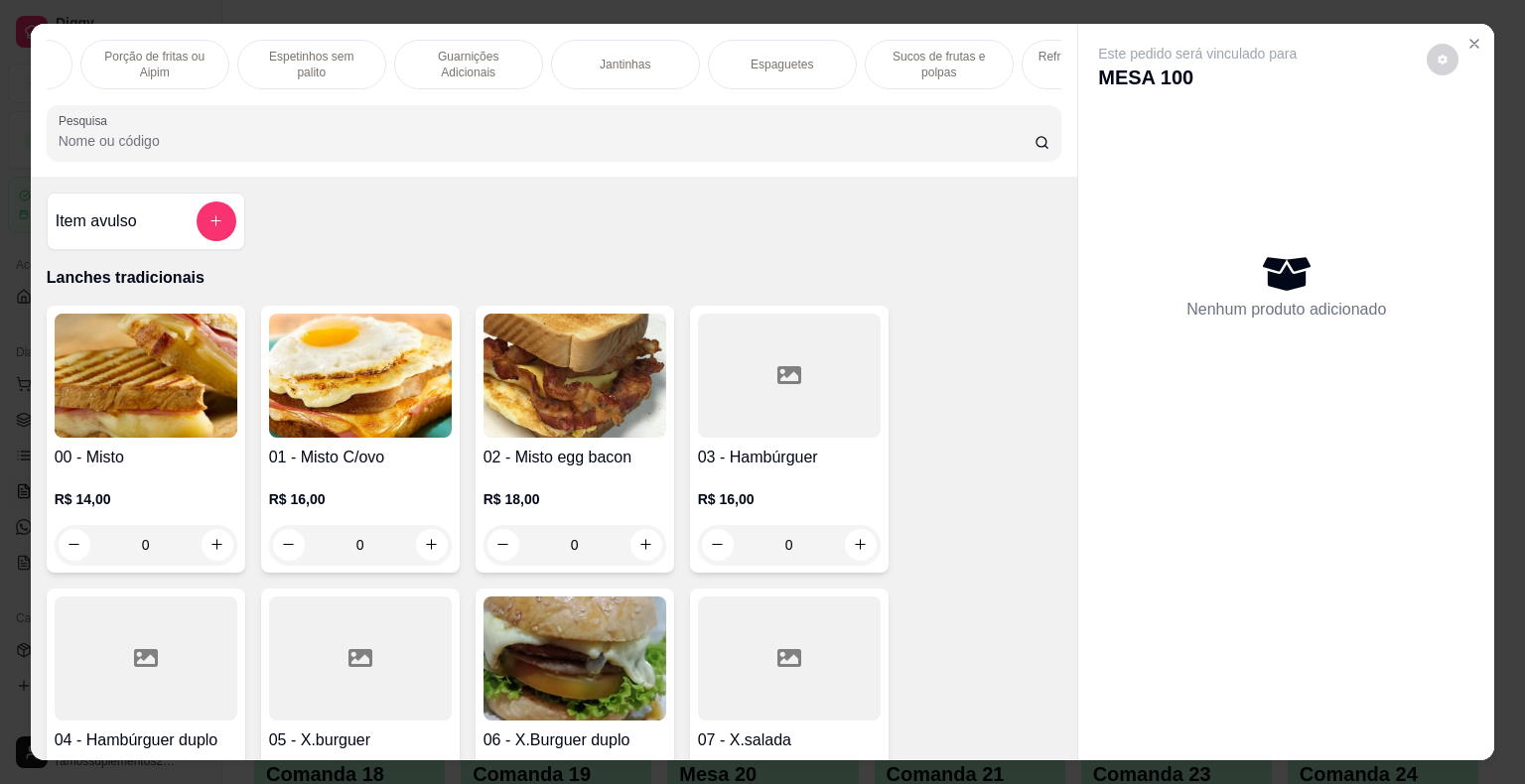 click at bounding box center [1474, 44] 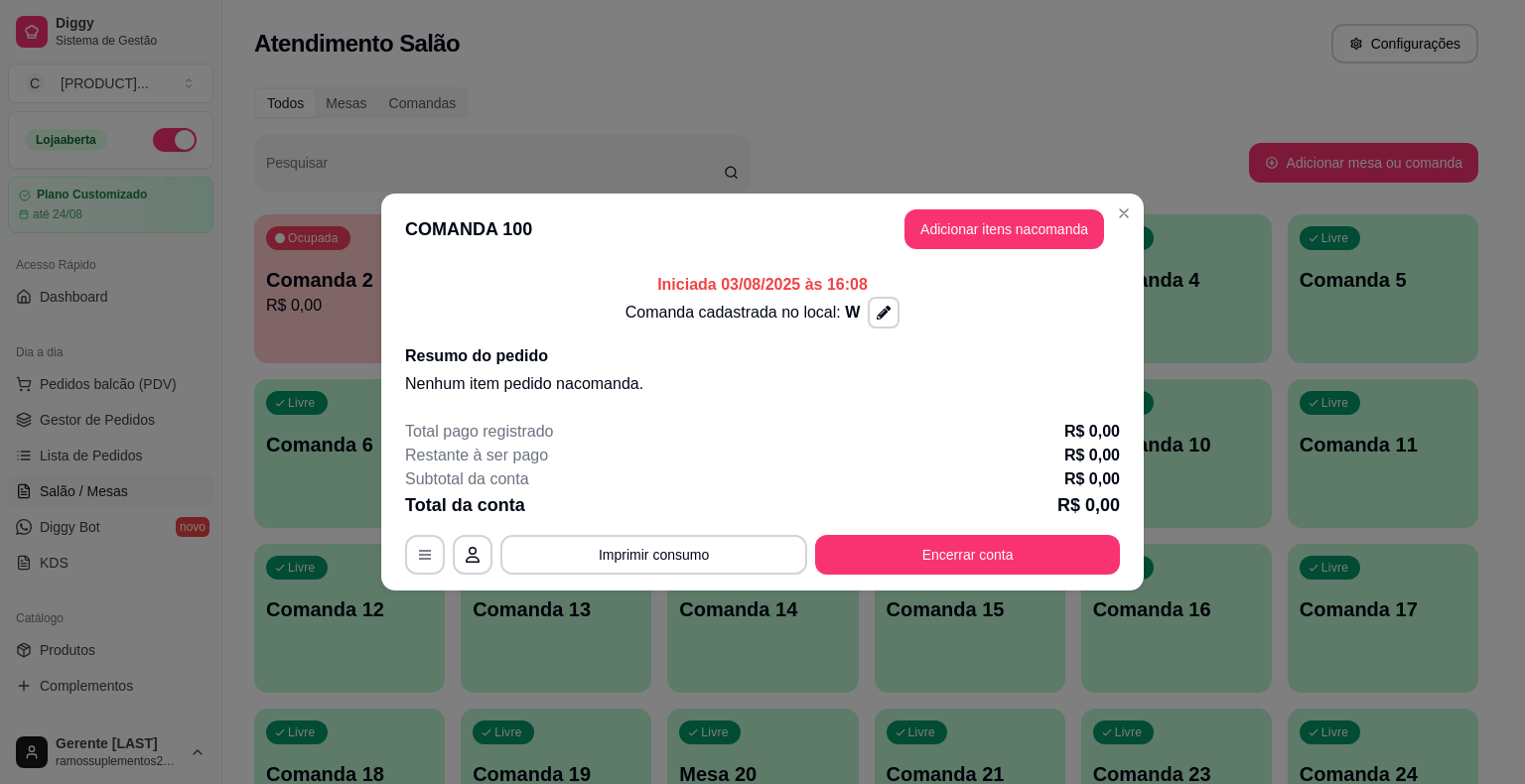 click on "Todos Mesas Comandas Pesquisar Adicionar mesa ou comanda Ocupada Comanda 2 R$ 0,00 02:18 Ocupada Comanda 100 R$ 0,00 03:09 Livre Mesa 1 Livre Comanda 3 Livre Comanda 4 Livre Comanda 5 Livre Comanda 6 Livre Comanda 7 Livre Comanda 8 Livre Comanda 9 Livre Comanda 10 Livre Comanda 11 Livre Comanda 12 Livre Comanda 13 Livre Comanda 14 Livre Comanda 15 Livre Comanda 16 Livre Comanda 17 Livre Comanda 18 Livre Comanda 19 Livre Mesa 20 Livre Comanda 21 Livre Comanda 23 Livre Comanda 24 Livre Comanda 25 Livre Comanda 26 Livre Comanda 27 Livre Comanda 28 Livre Comanda 29 Livre Comanda 30 Livre Comanda 31 Livre Comanda 32 Livre Comanda 33 Livre Comanda 34 Livre Comanda 35 Livre Comanda 36 Livre Comanda 37 Livre Comanda 38 Livre Comanda 39 Livre Comanda 40 Livre Mesa 41 Livre Comanda 42 Livre Comanda 43 Livre Comanda 44 Livre Comanda 45 Livre Comanda 46 Livre Comanda 47 Livre Comanda 48 Livre Comanda 49 Livre Comanda 50 Livre Comanda 51 Livre Comanda 52 Livre Comanda 53 Livre Comanda 54 Livre Comanda 55 Livre Livre" at bounding box center [866, 1549] 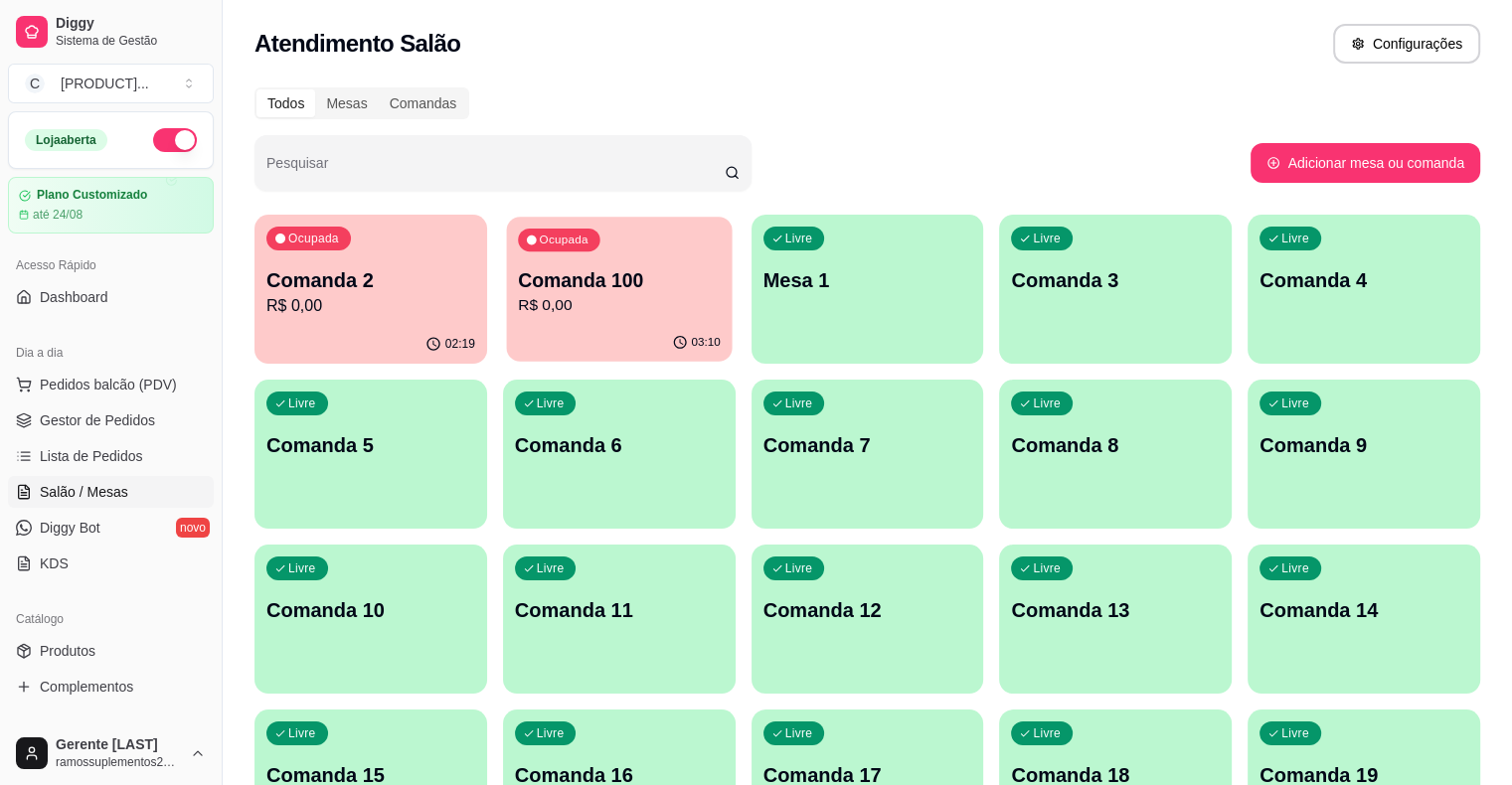 click 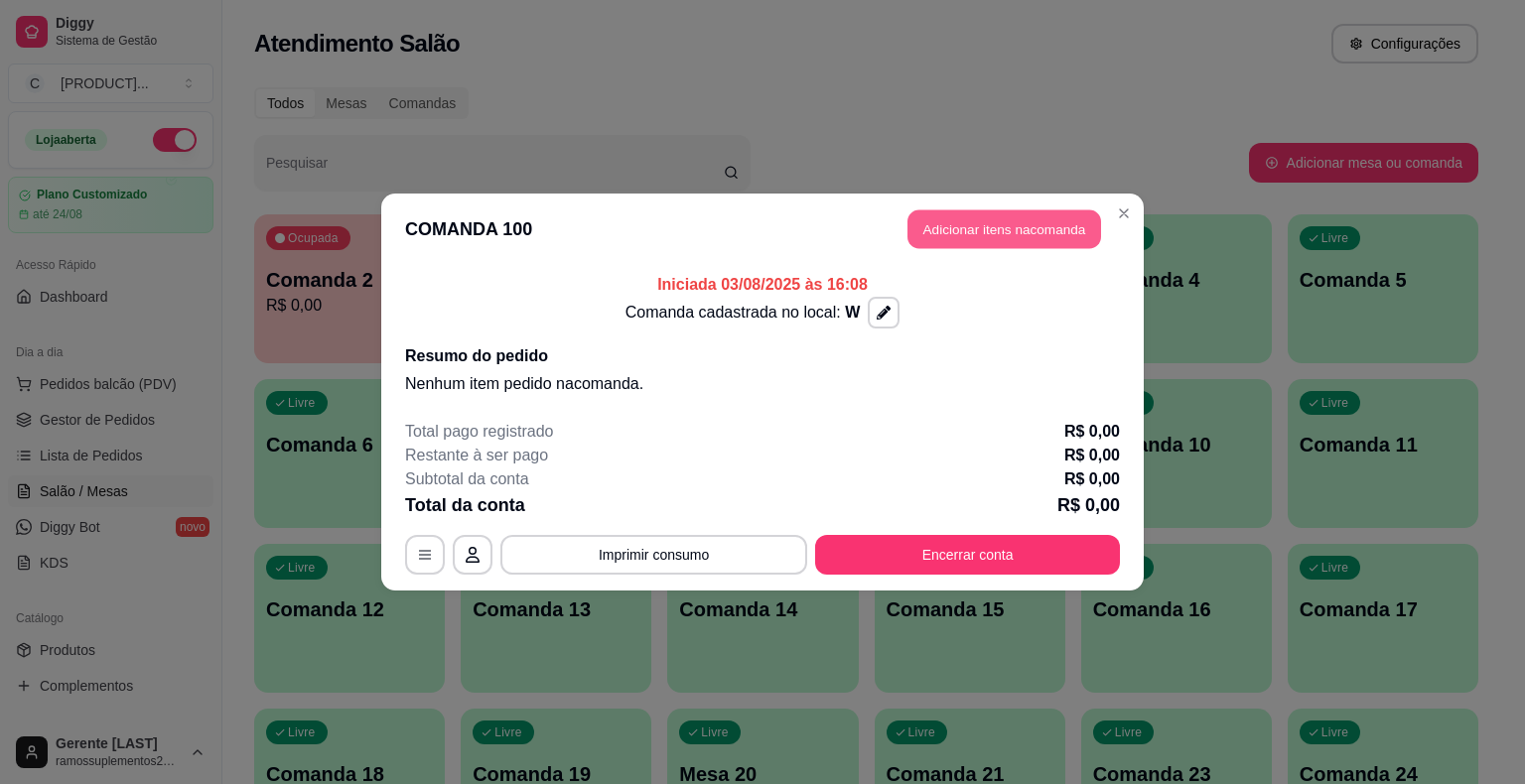 click on "Adicionar itens na  comanda" at bounding box center [1004, 229] 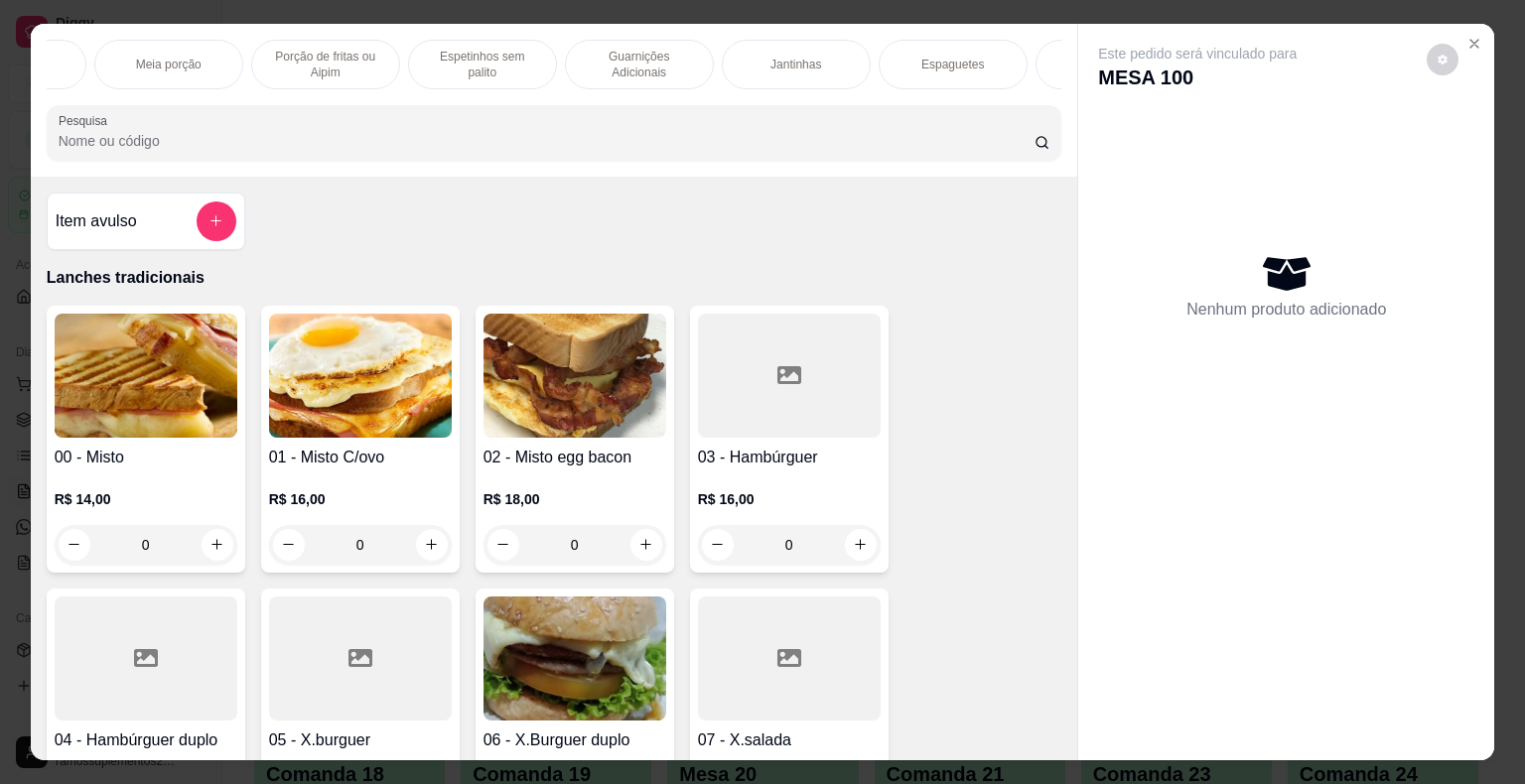 scroll, scrollTop: 0, scrollLeft: 913, axis: horizontal 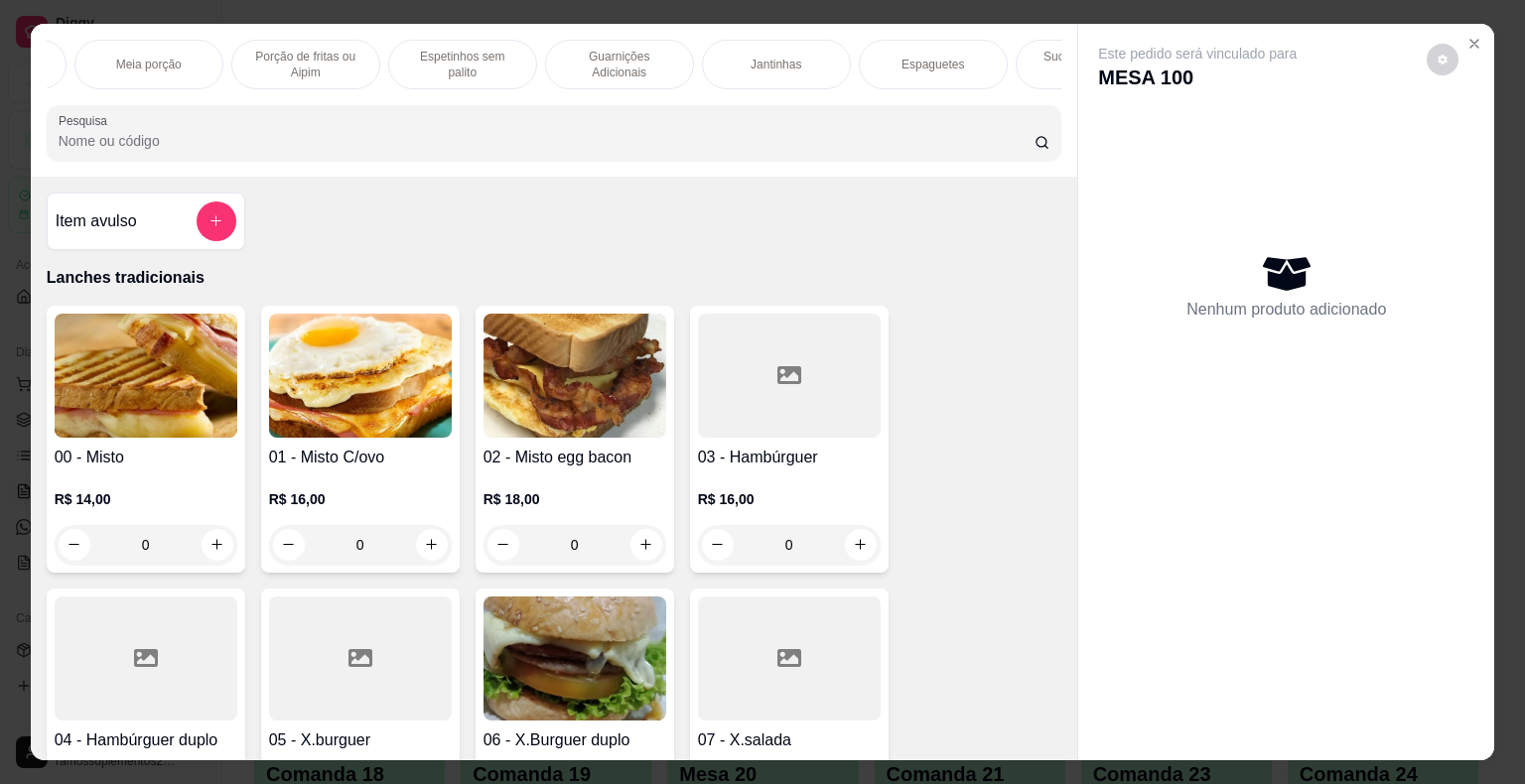 click on "Espaguetes" at bounding box center [933, 65] 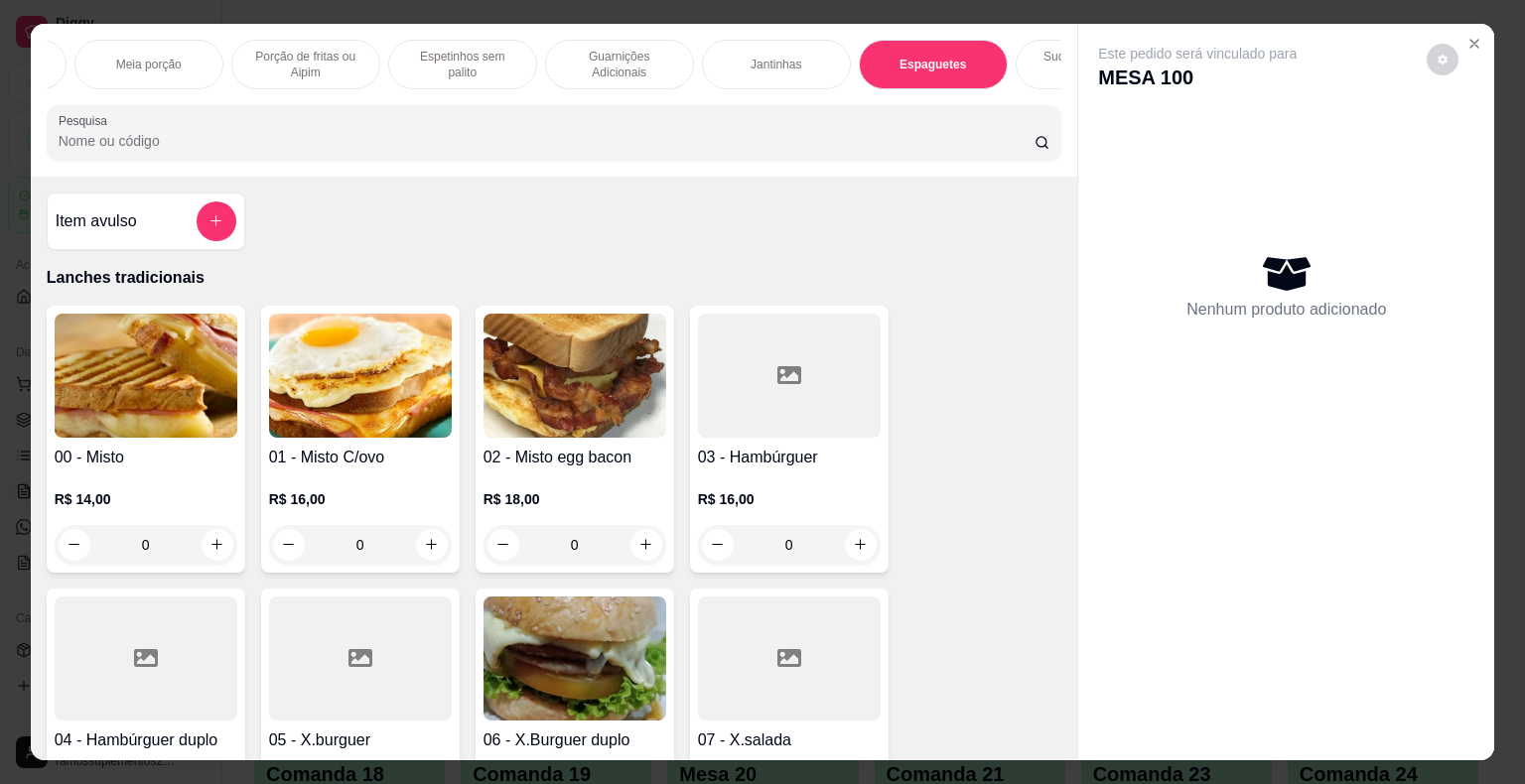 scroll, scrollTop: 10901, scrollLeft: 0, axis: vertical 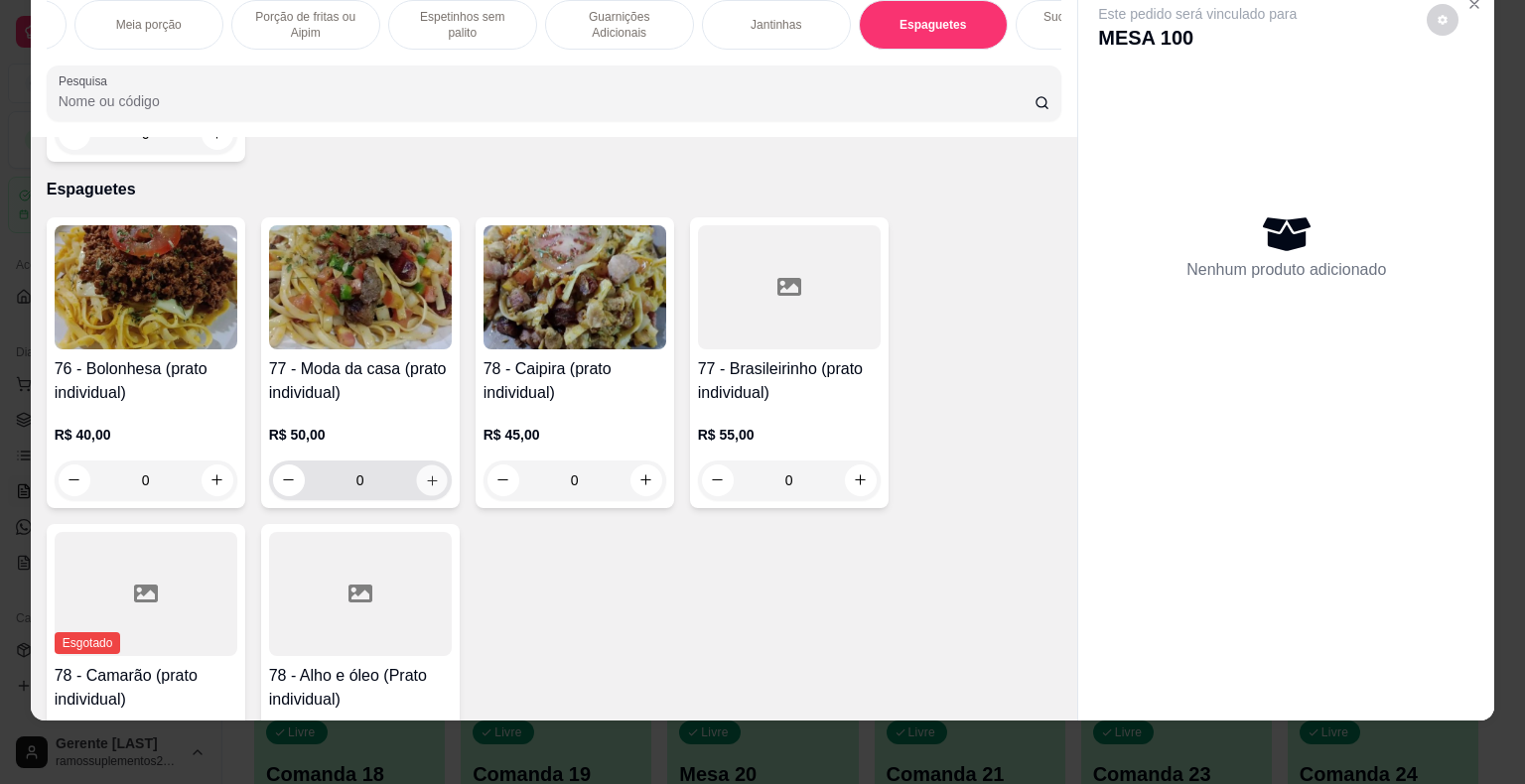 click 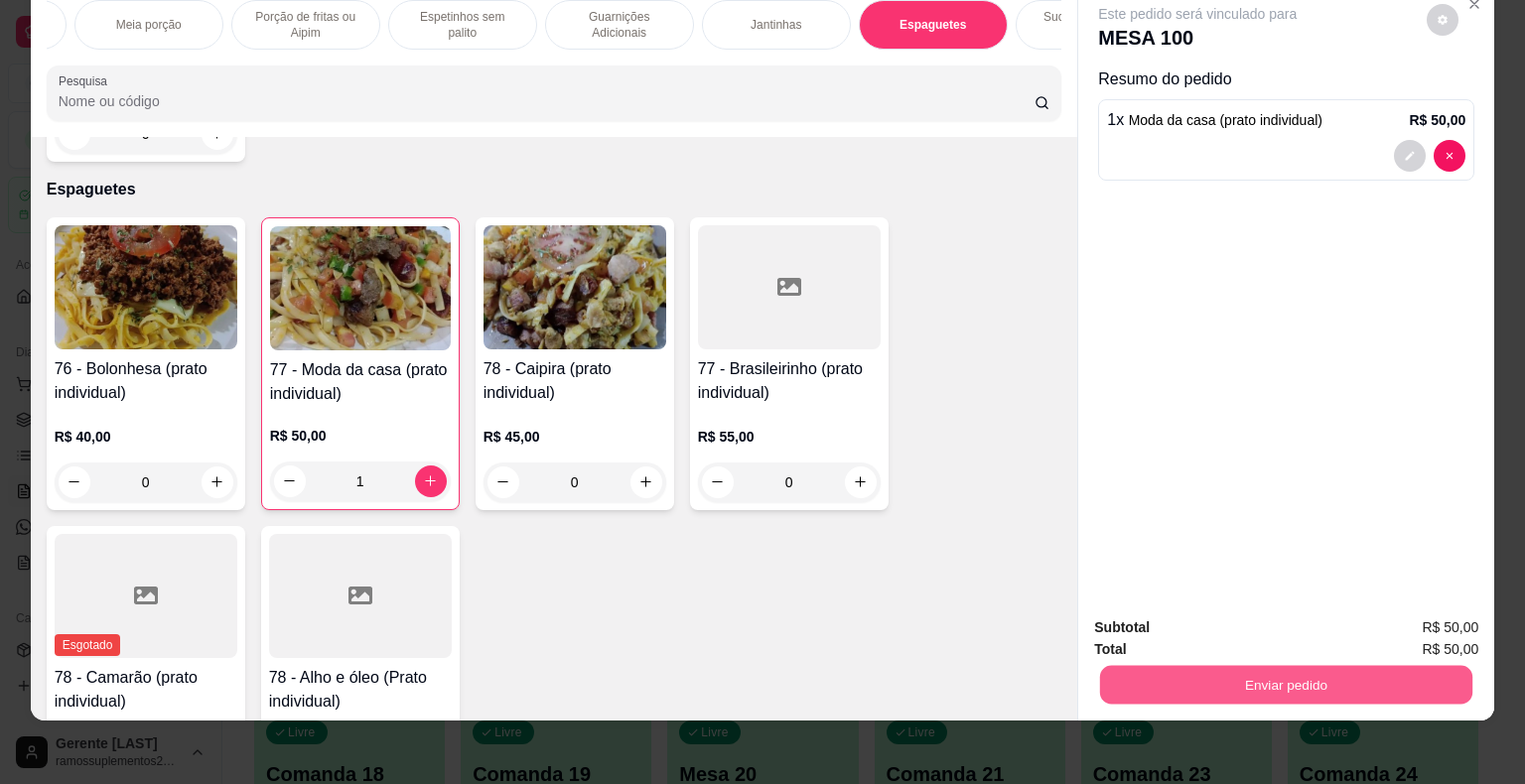 click on "Enviar pedido" at bounding box center (1286, 685) 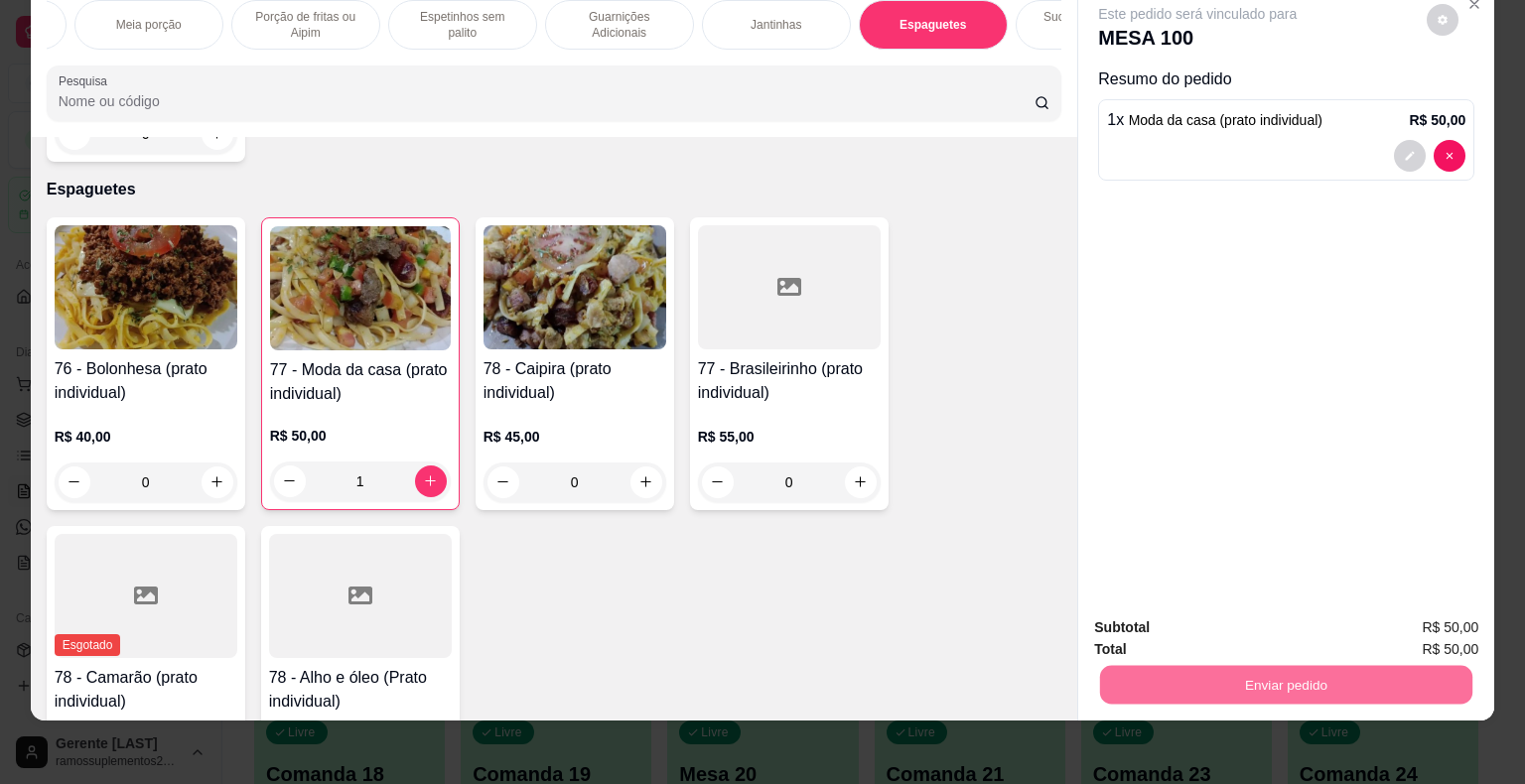 click on "Não registrar e enviar pedido" at bounding box center (1220, 620) 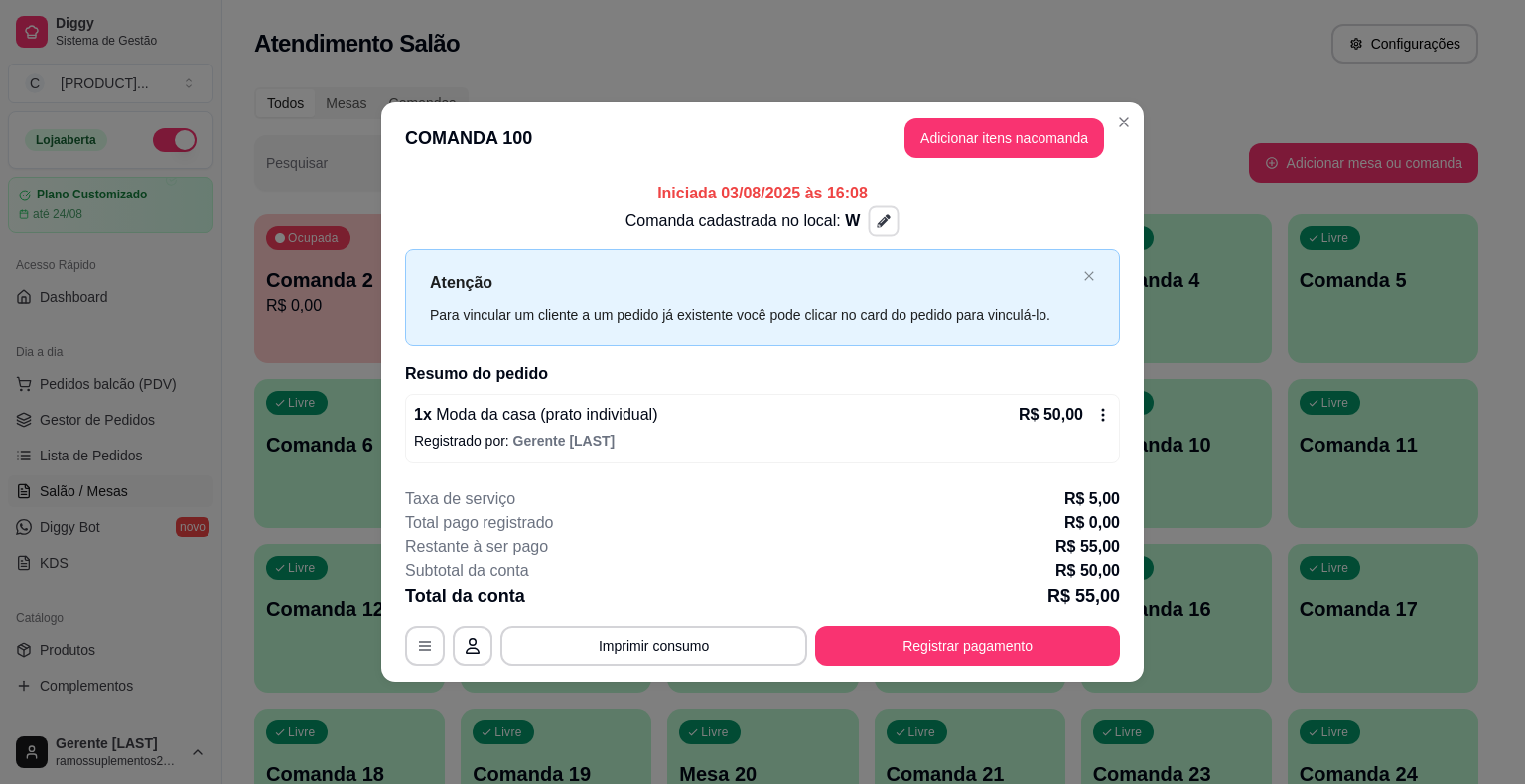 click 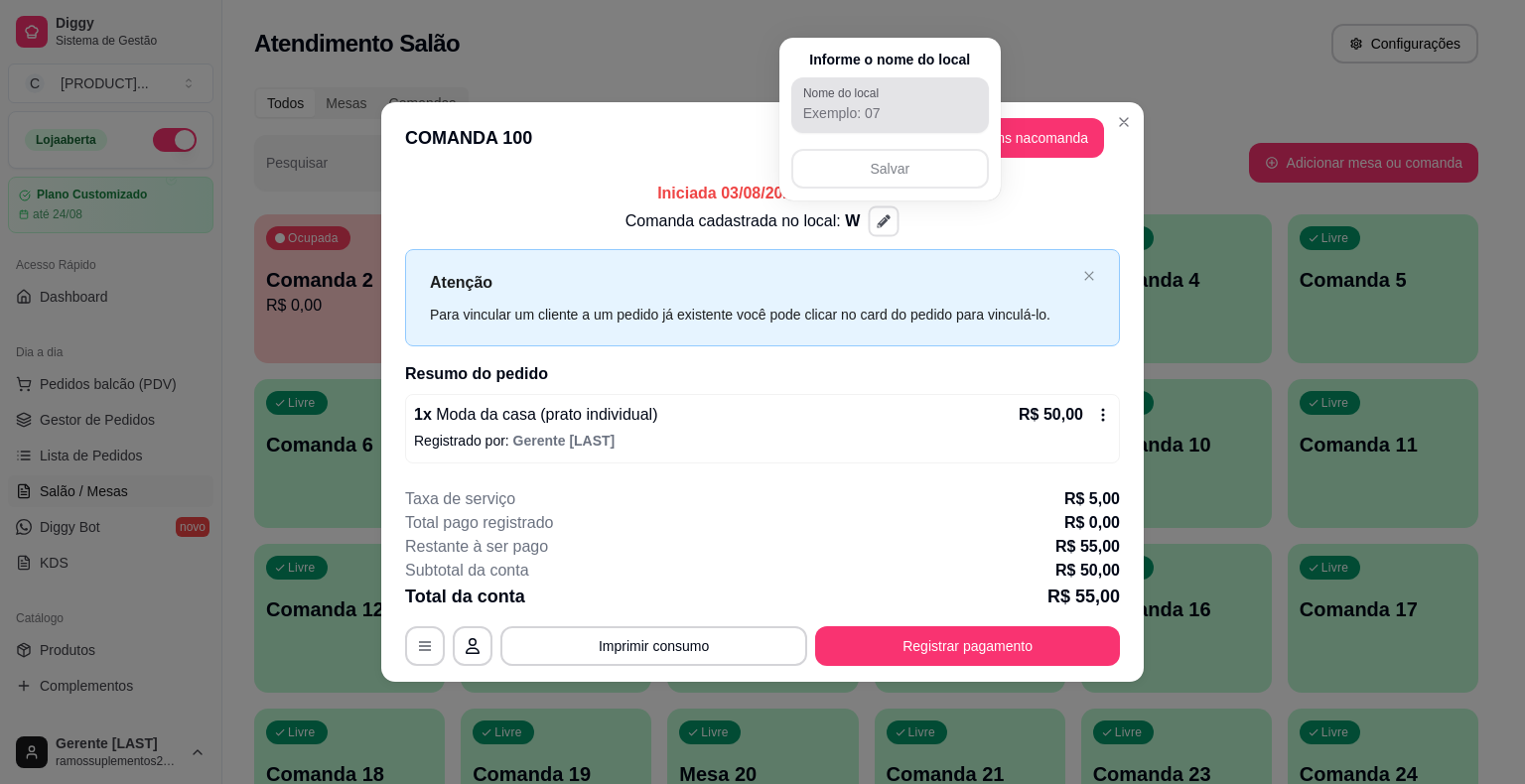 click on "Nome do local" at bounding box center (844, 92) 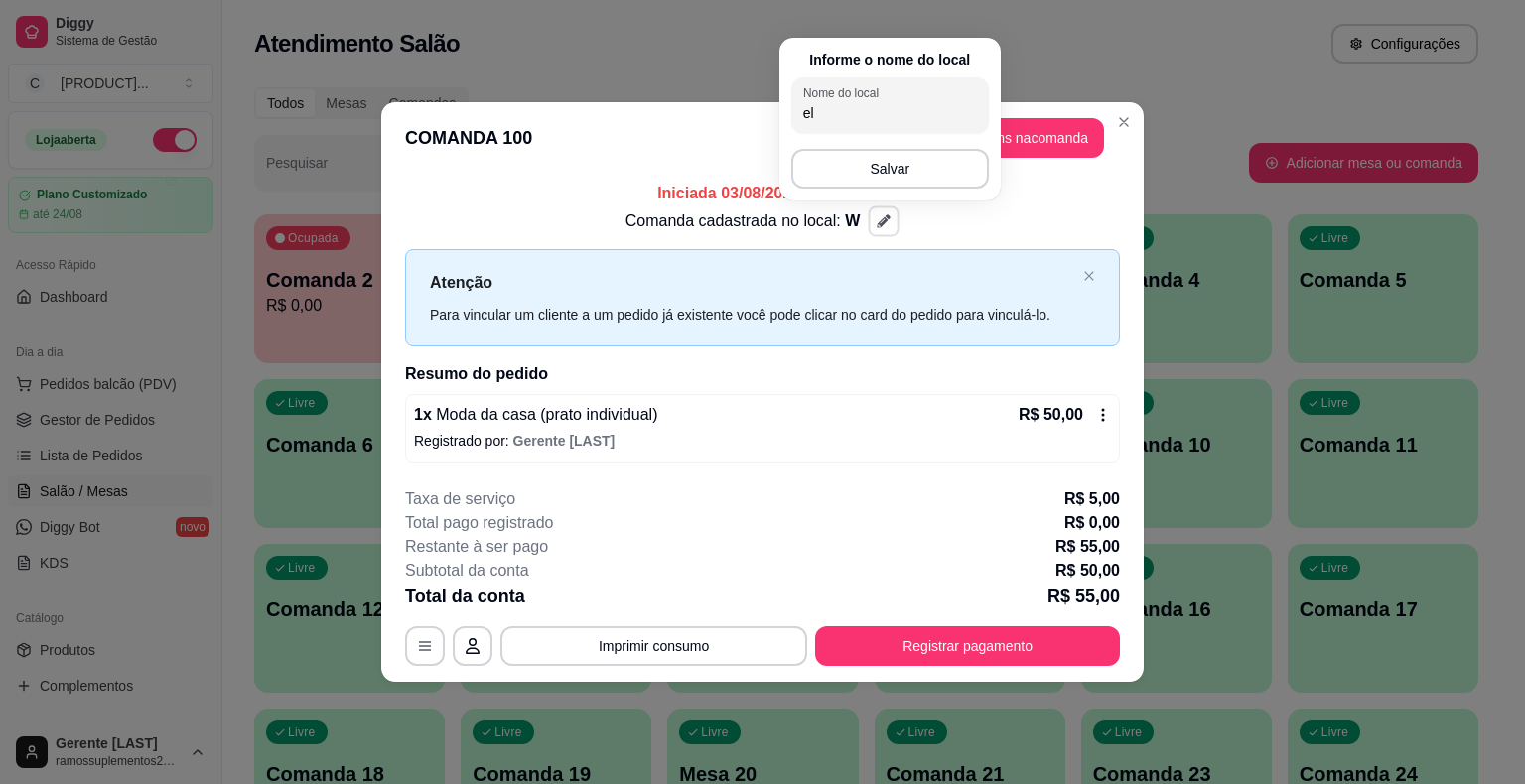 type on "e" 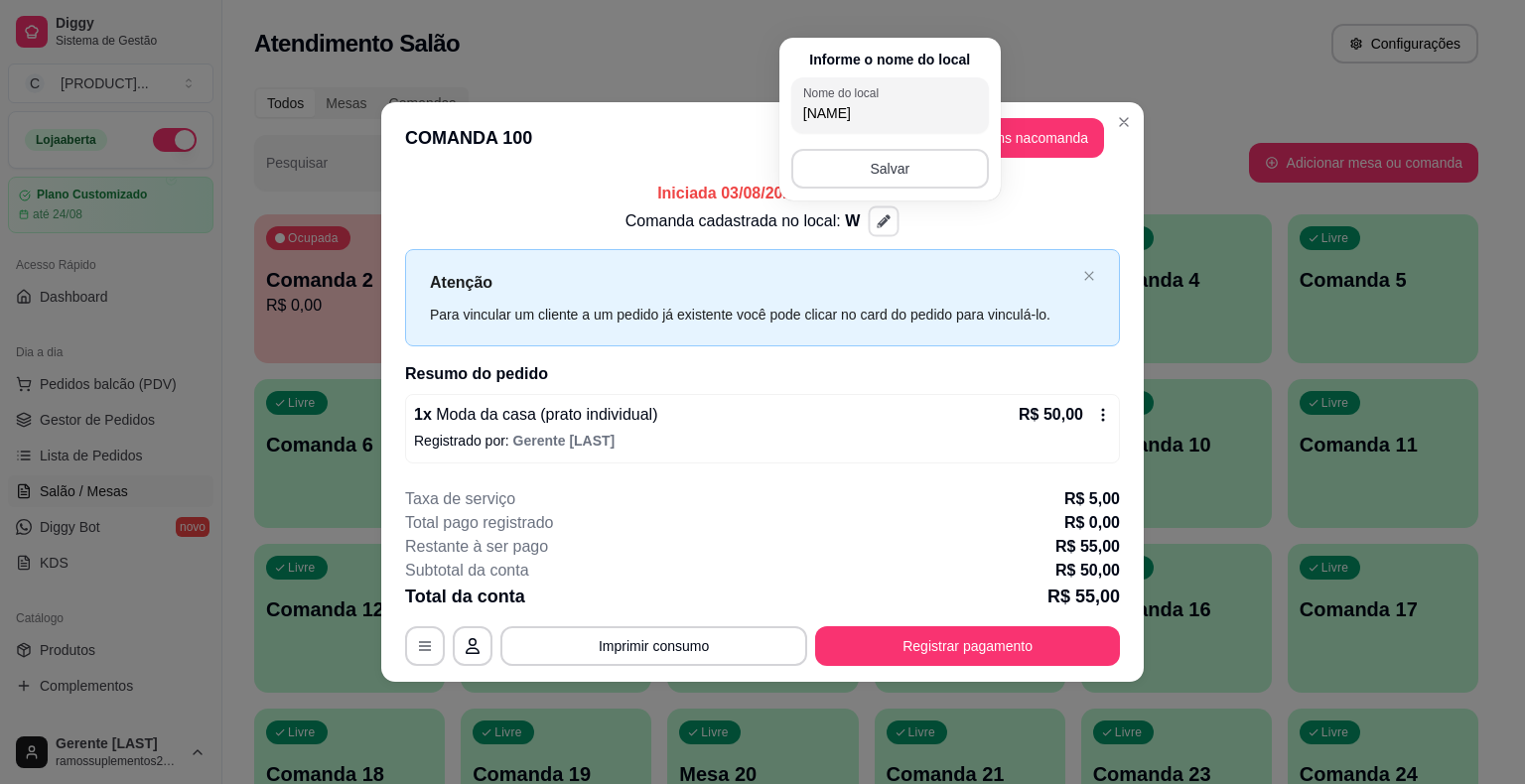 type on "[NAME]" 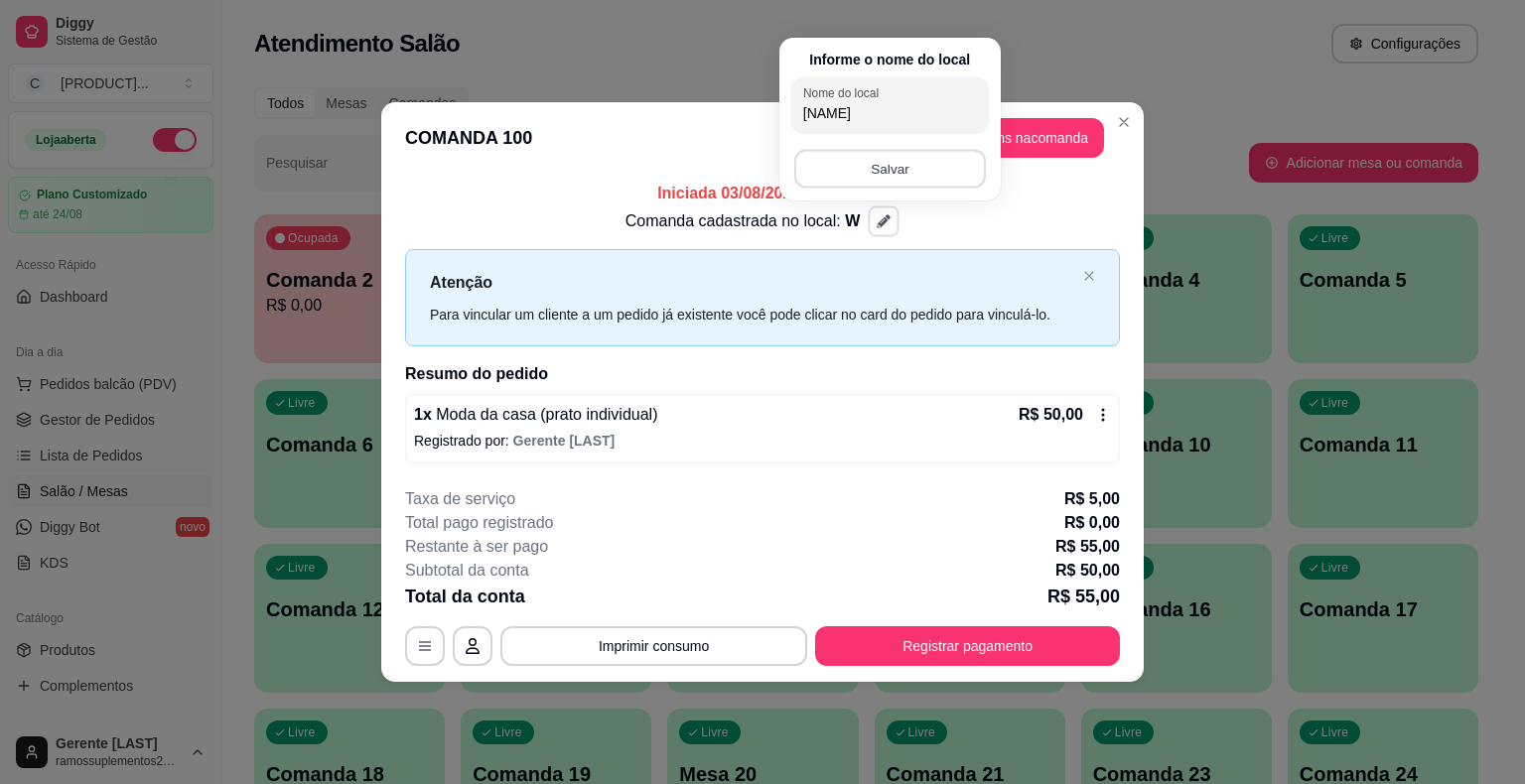 click on "Salvar" at bounding box center (890, 169) 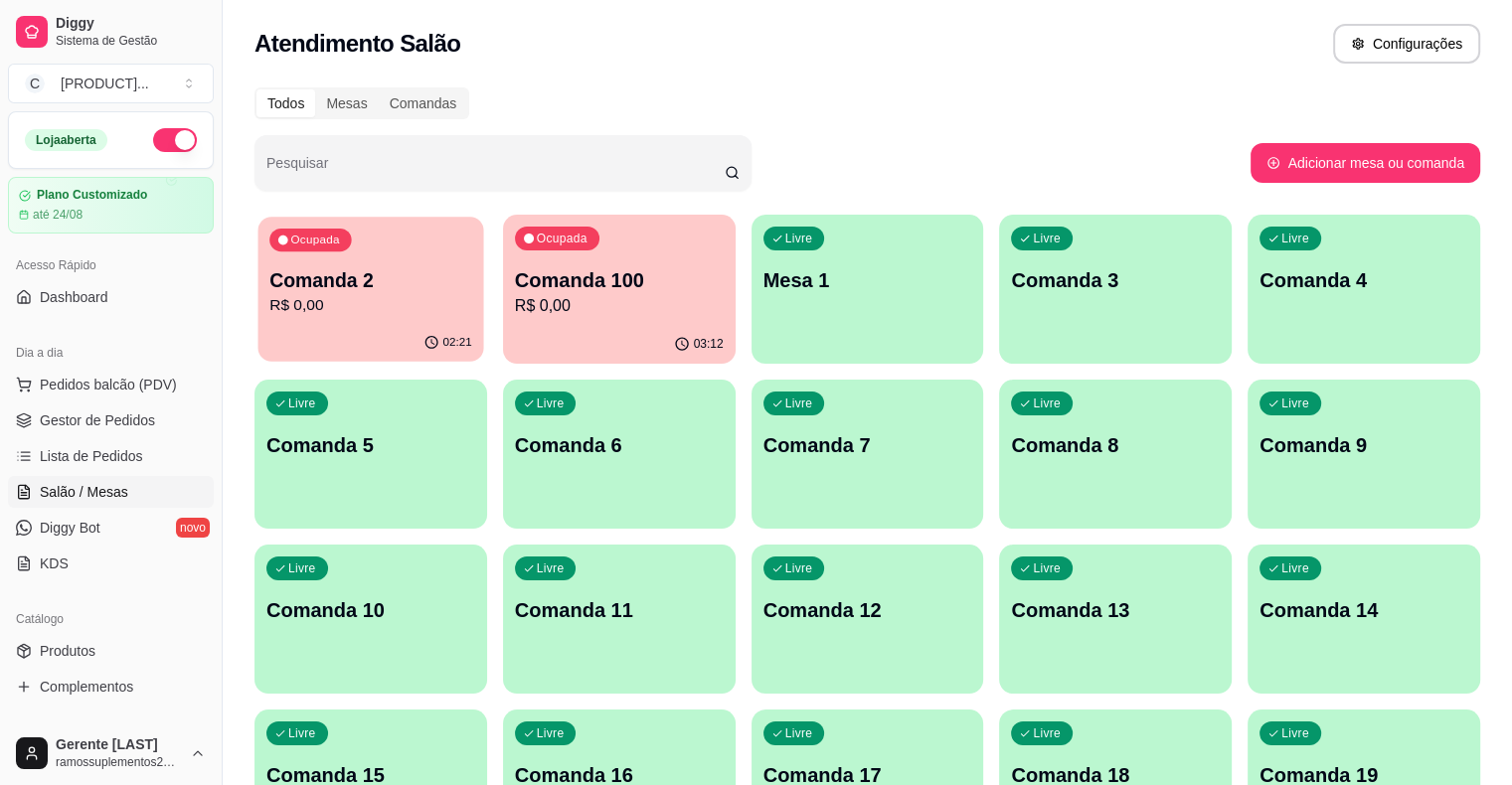 click on "Comanda 2" at bounding box center (371, 280) 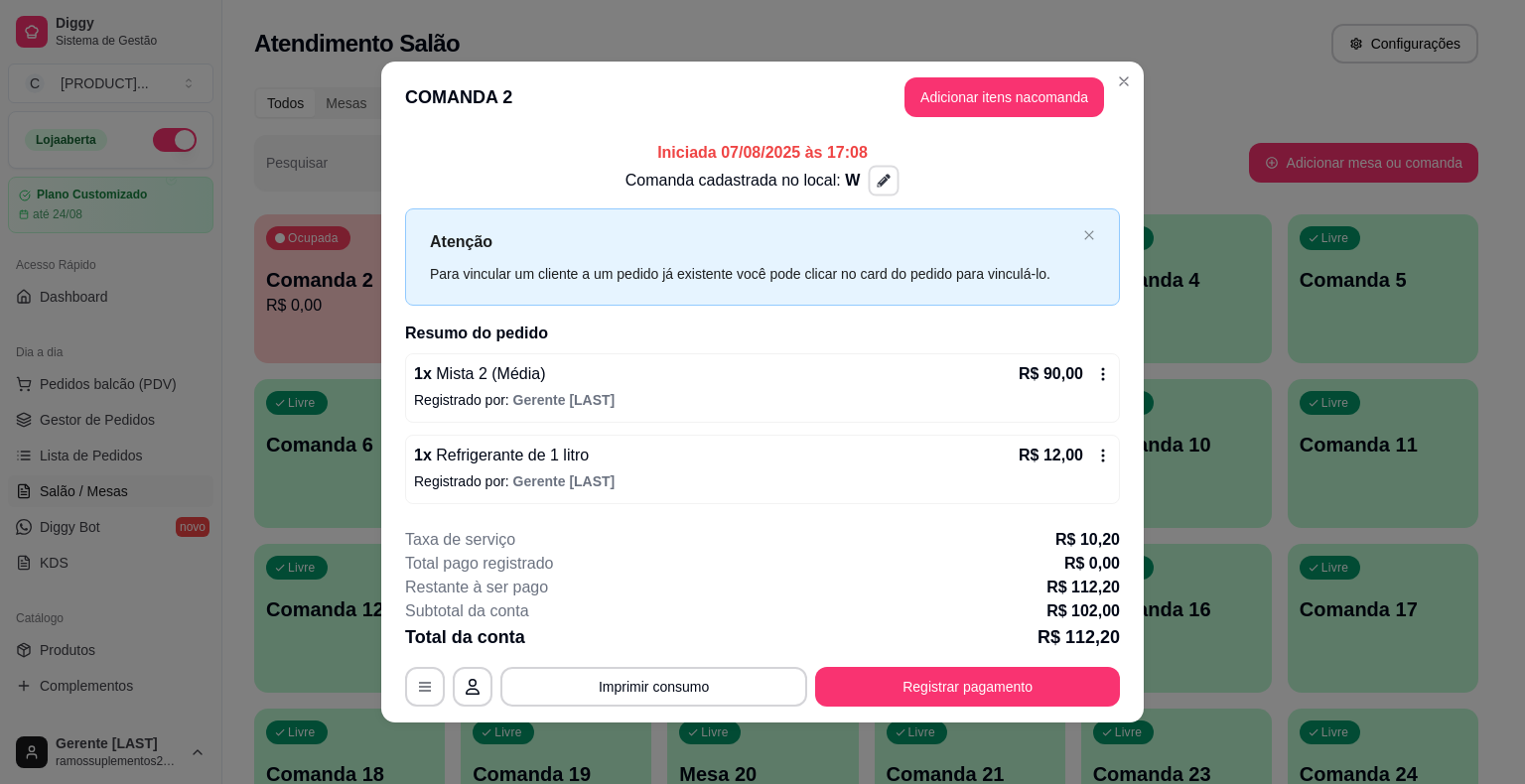 click 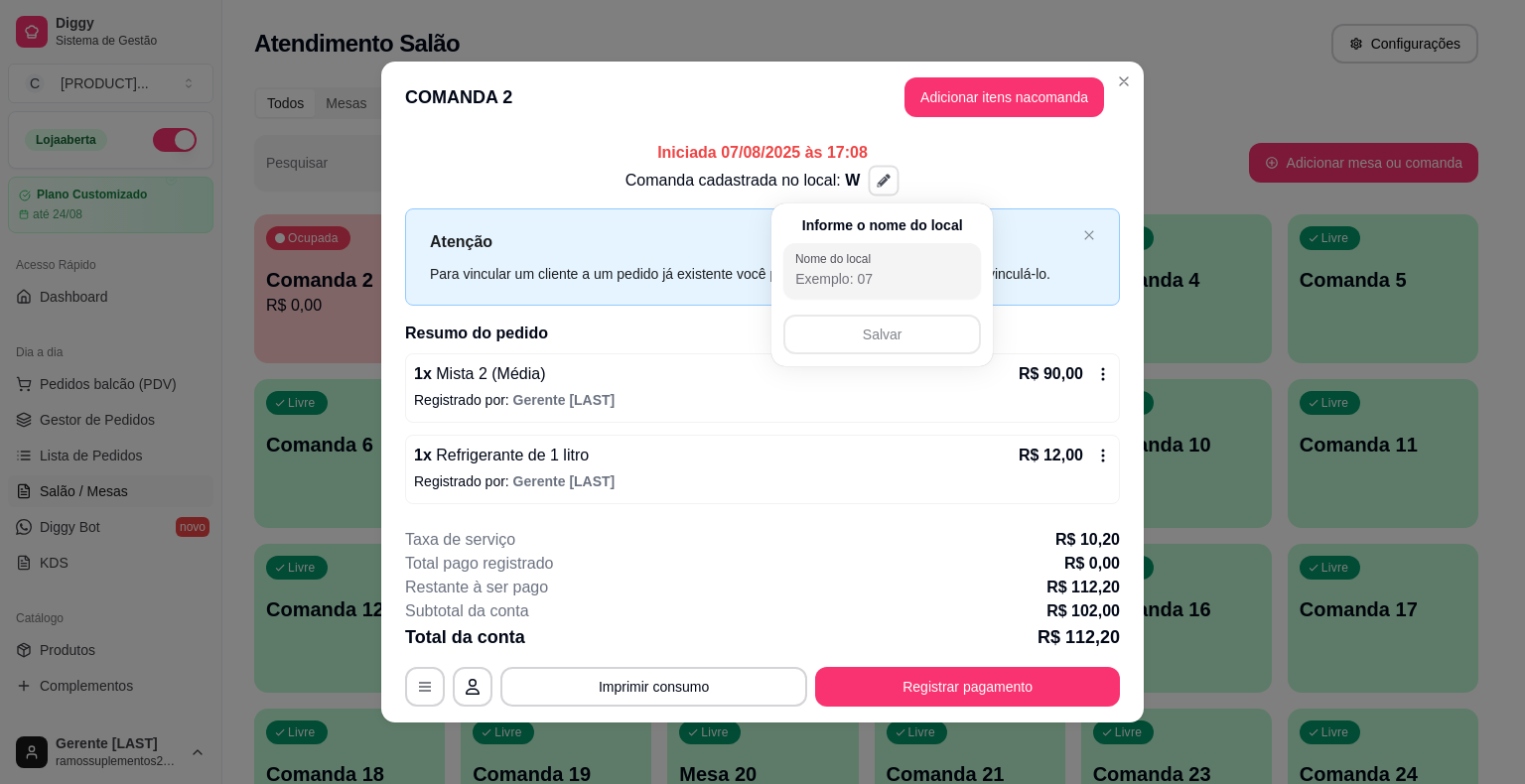 click on "Nome do local" at bounding box center [882, 279] 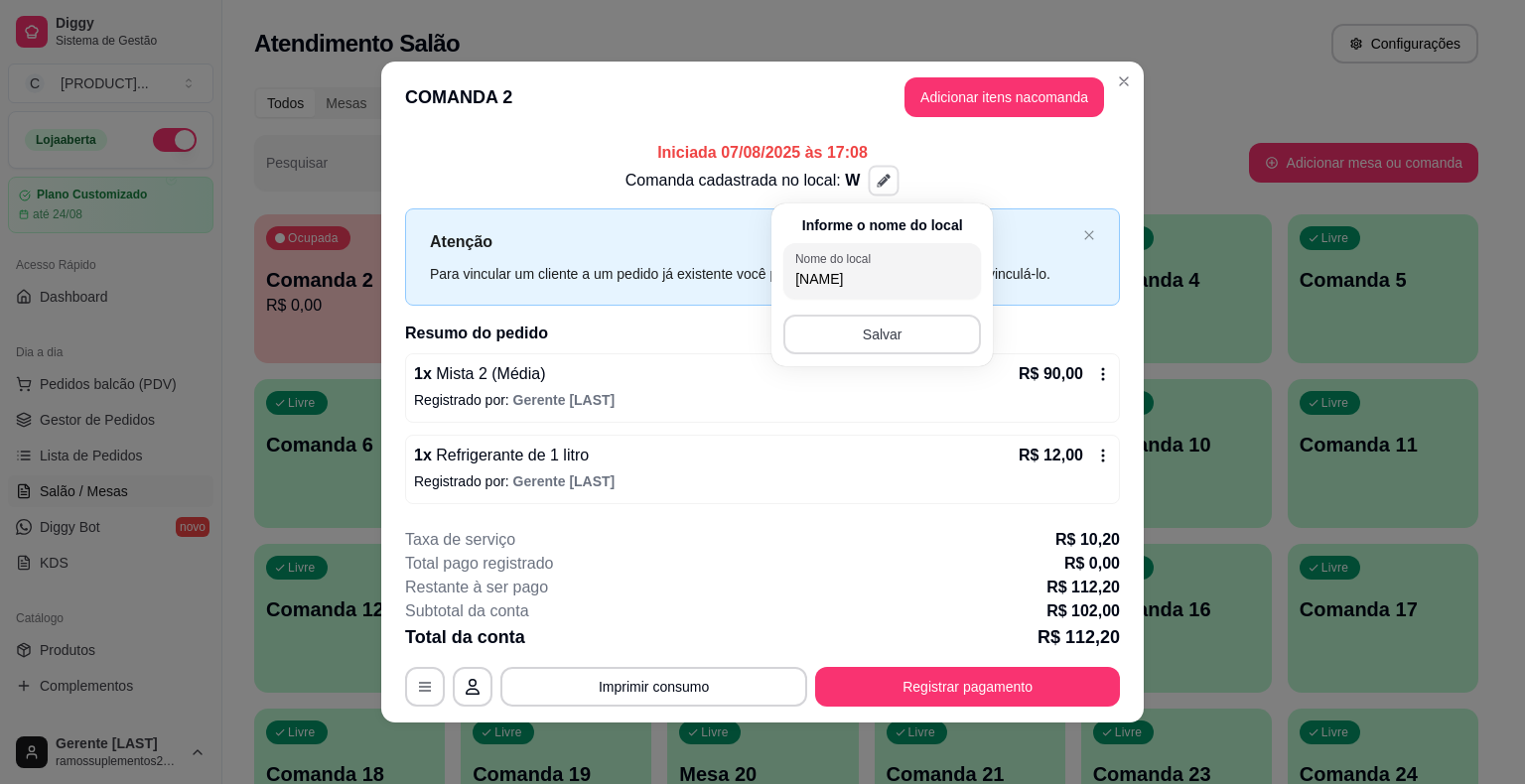 type on "[NAME]" 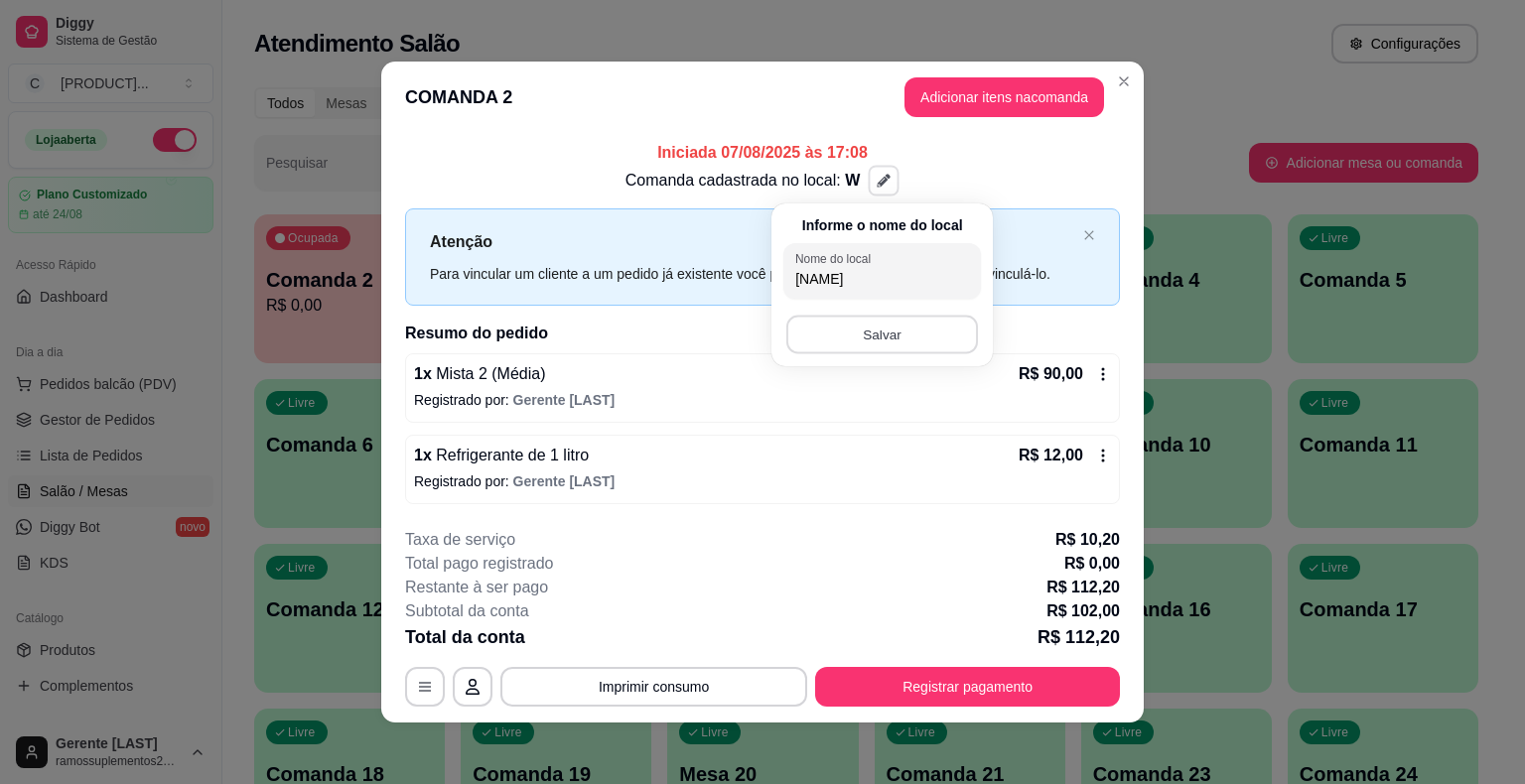 click on "Salvar" at bounding box center (882, 334) 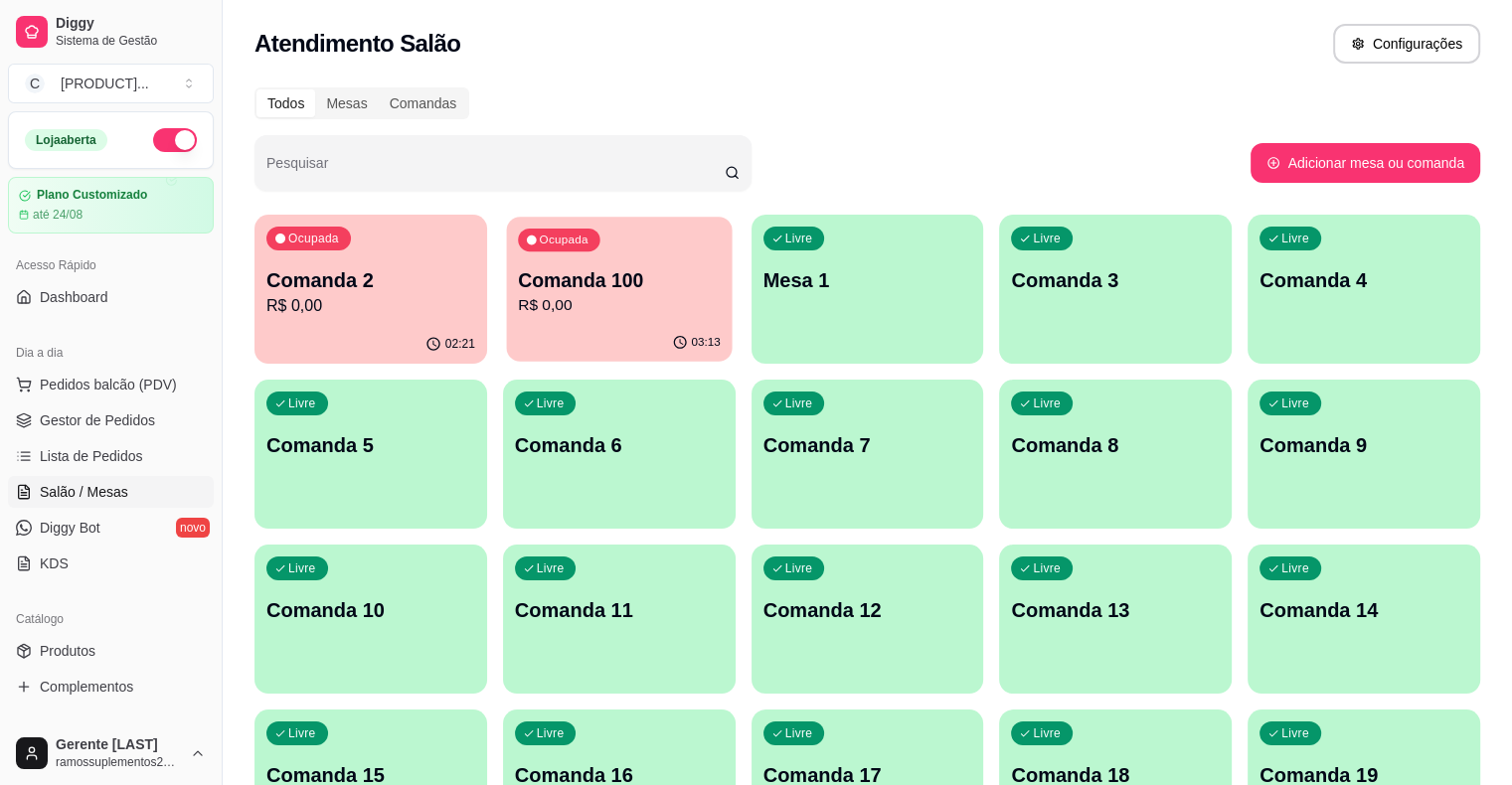 click on "R$ 0,00" at bounding box center (619, 305) 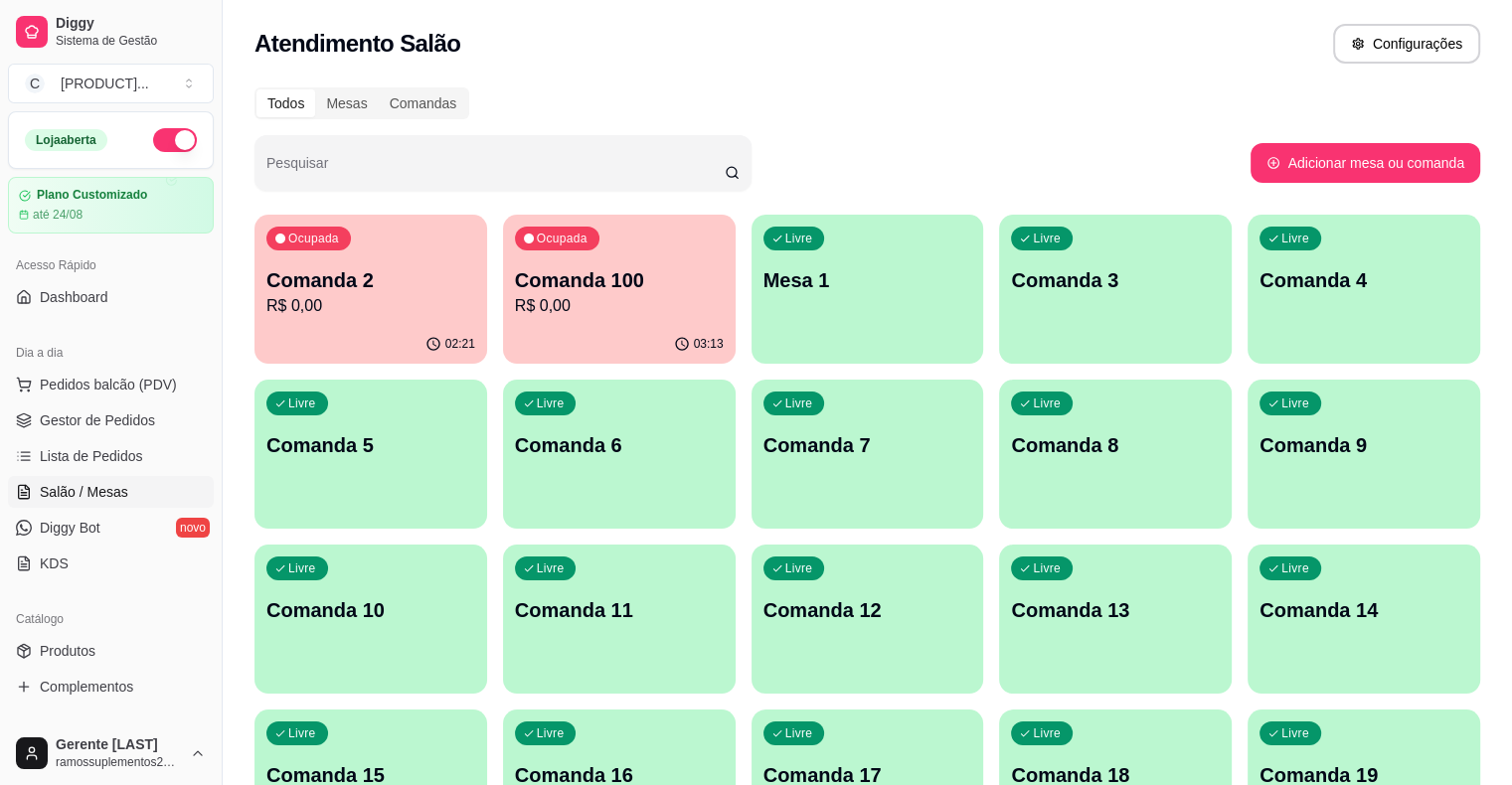 click on "Comanda 2" at bounding box center (371, 280) 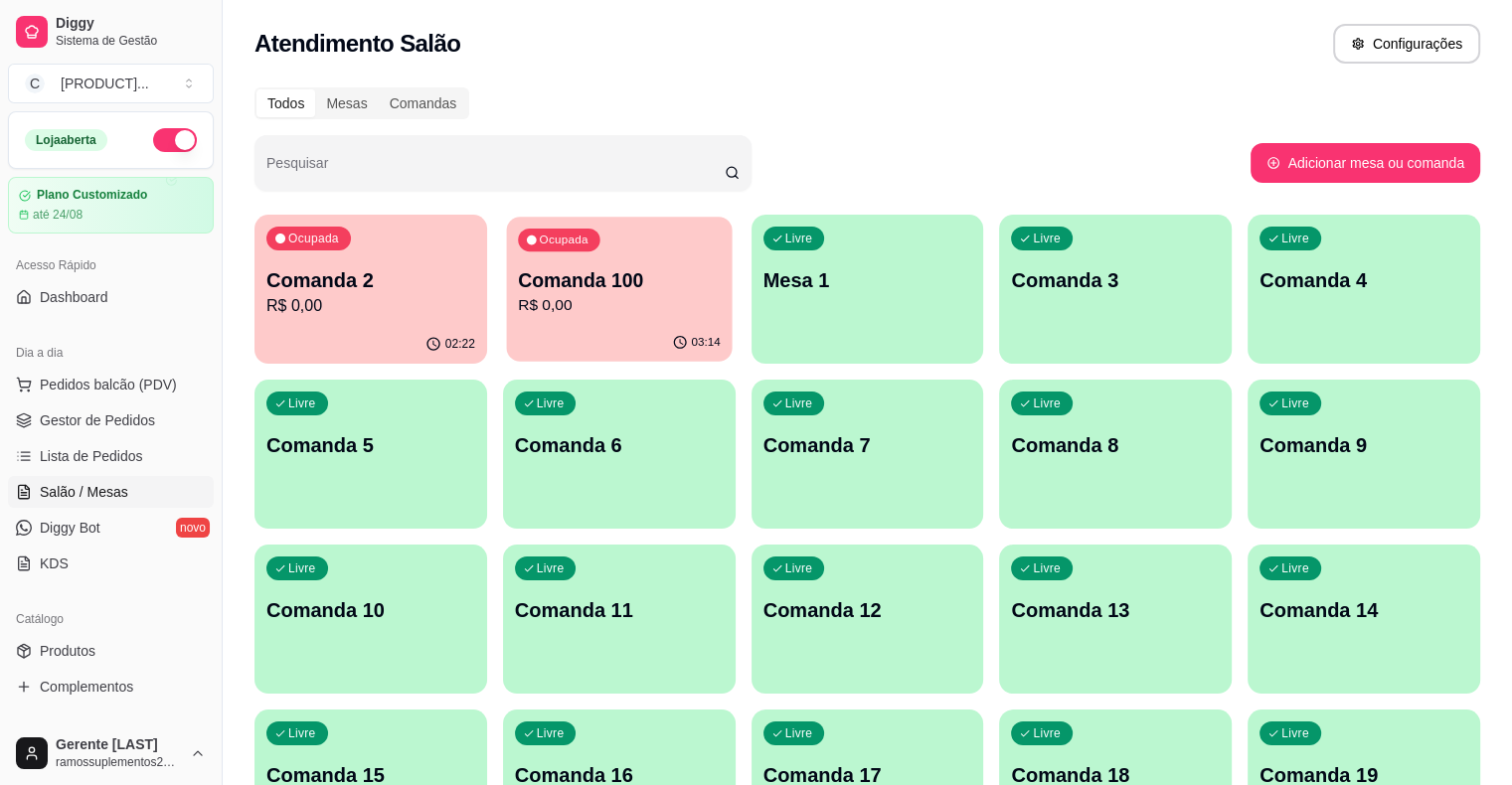 click on "Comanda 100" at bounding box center (619, 280) 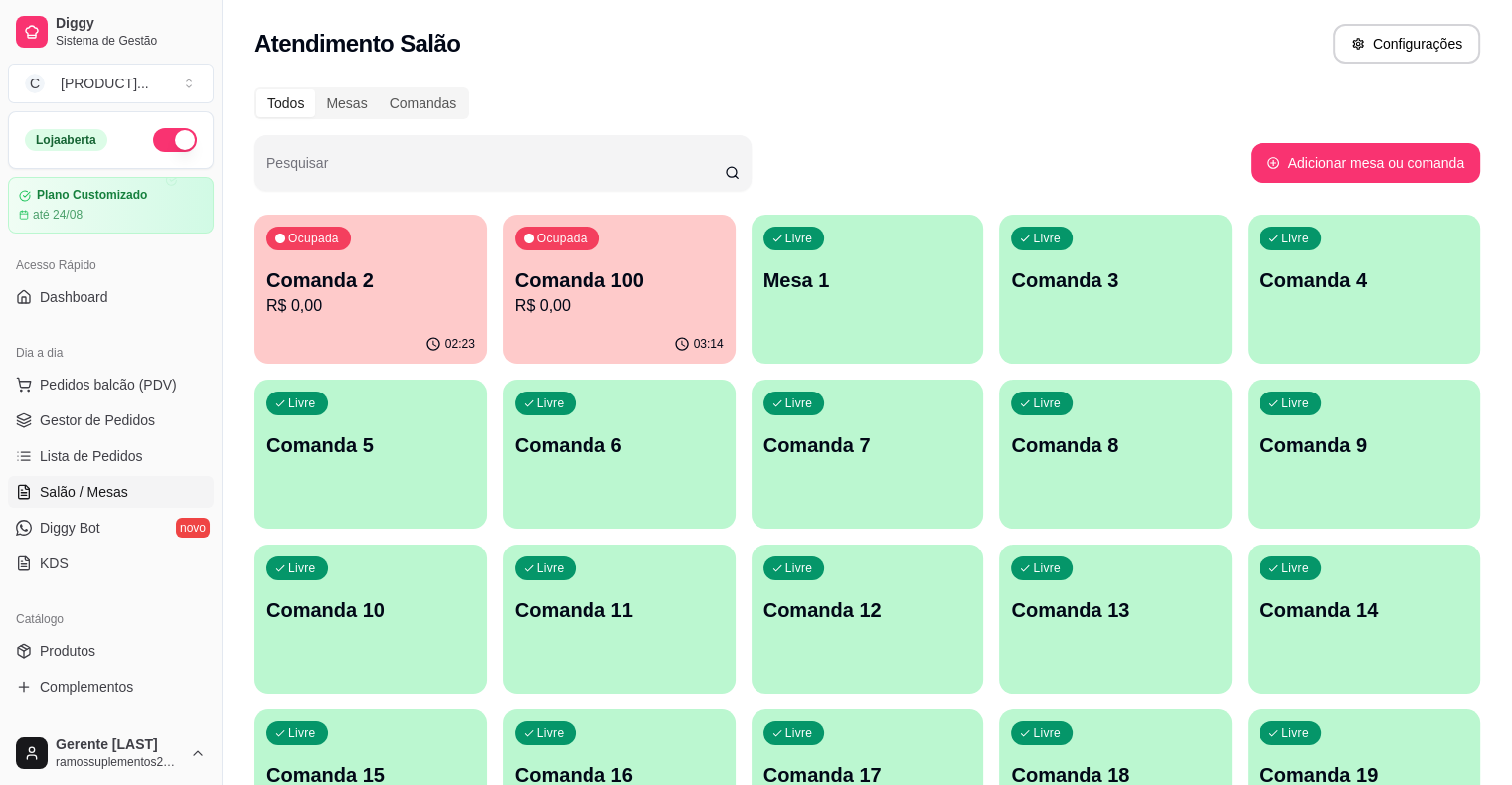 click on "Ocupada Comanda 100 R$ 0,00" at bounding box center [619, 269] 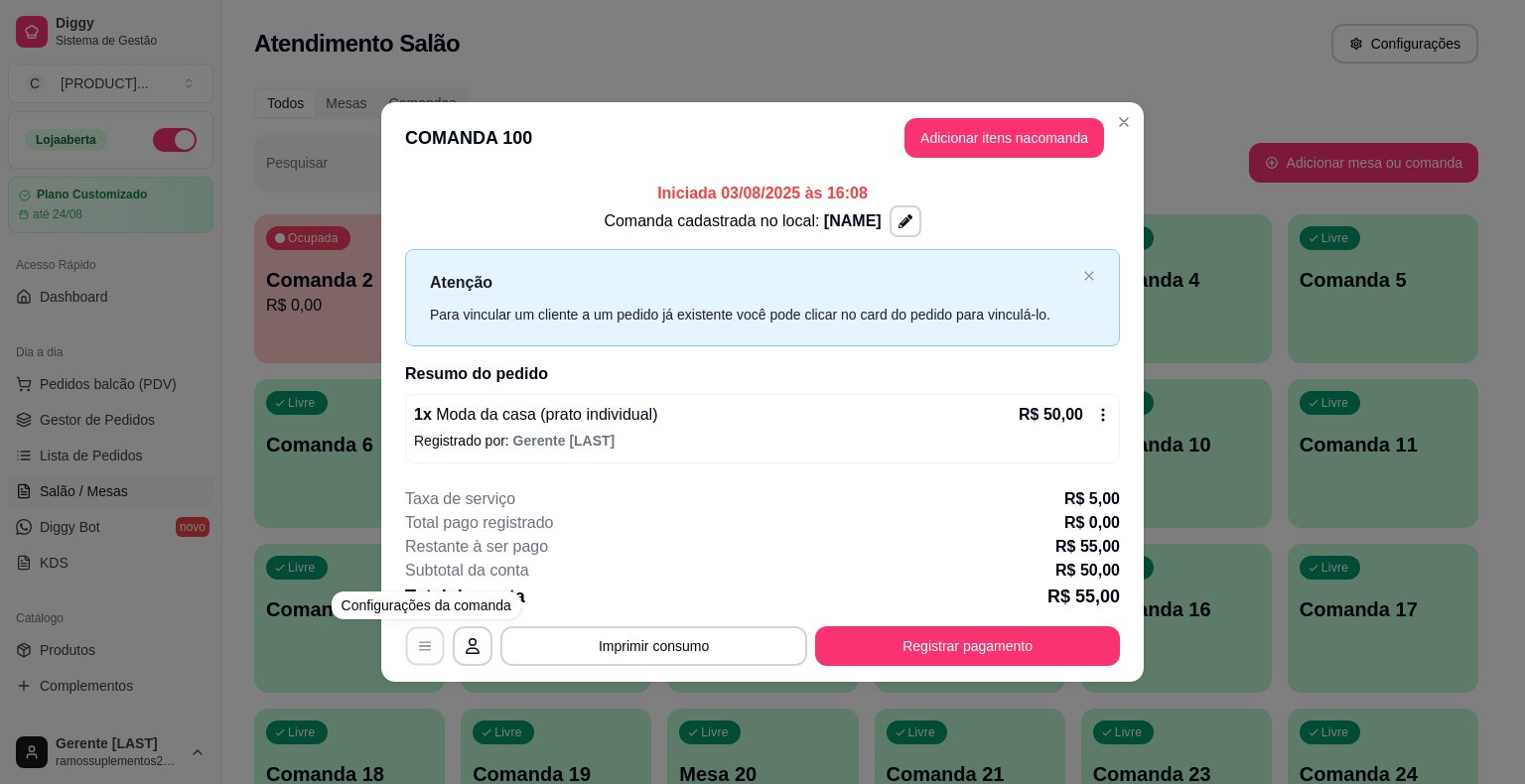 click 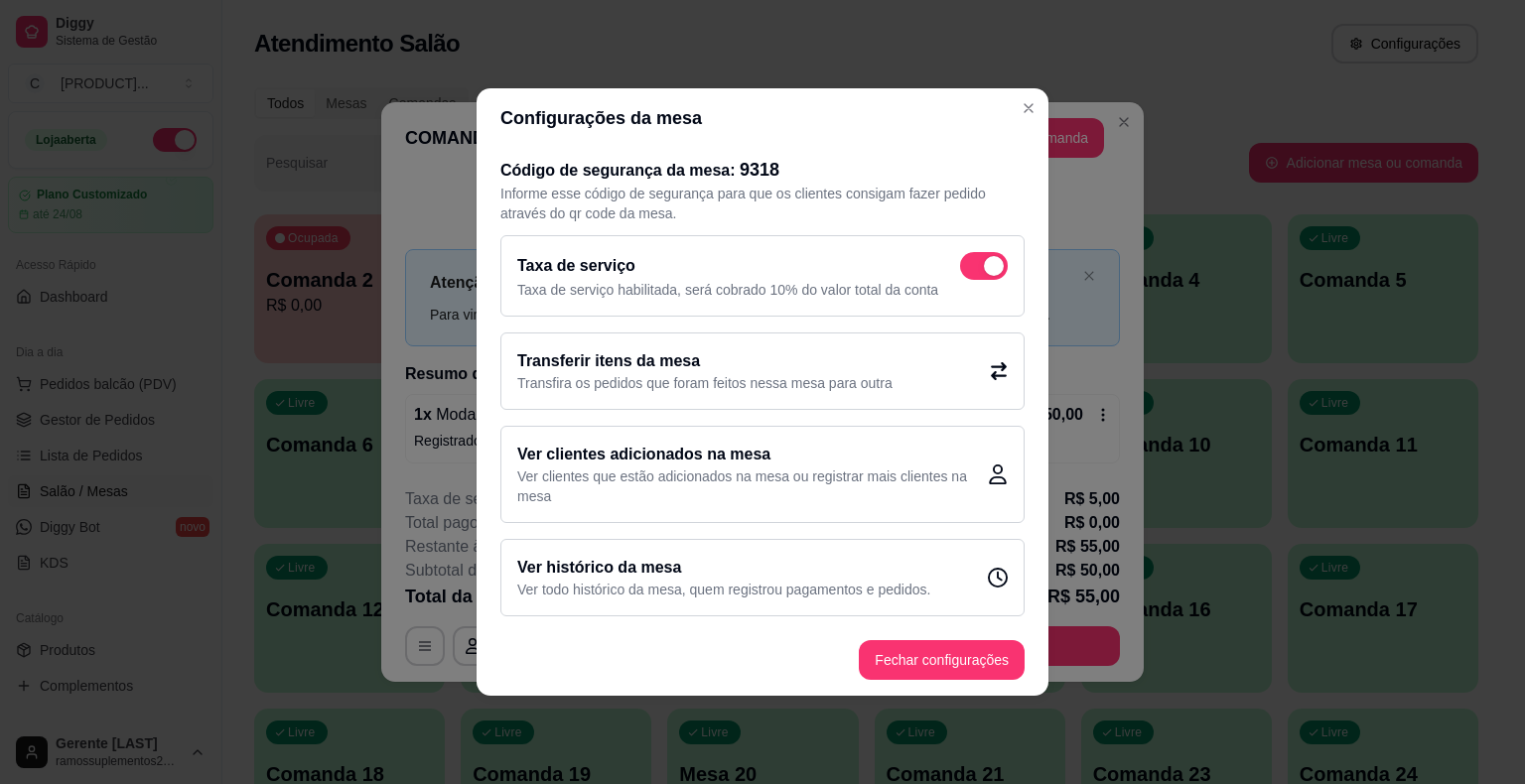 click 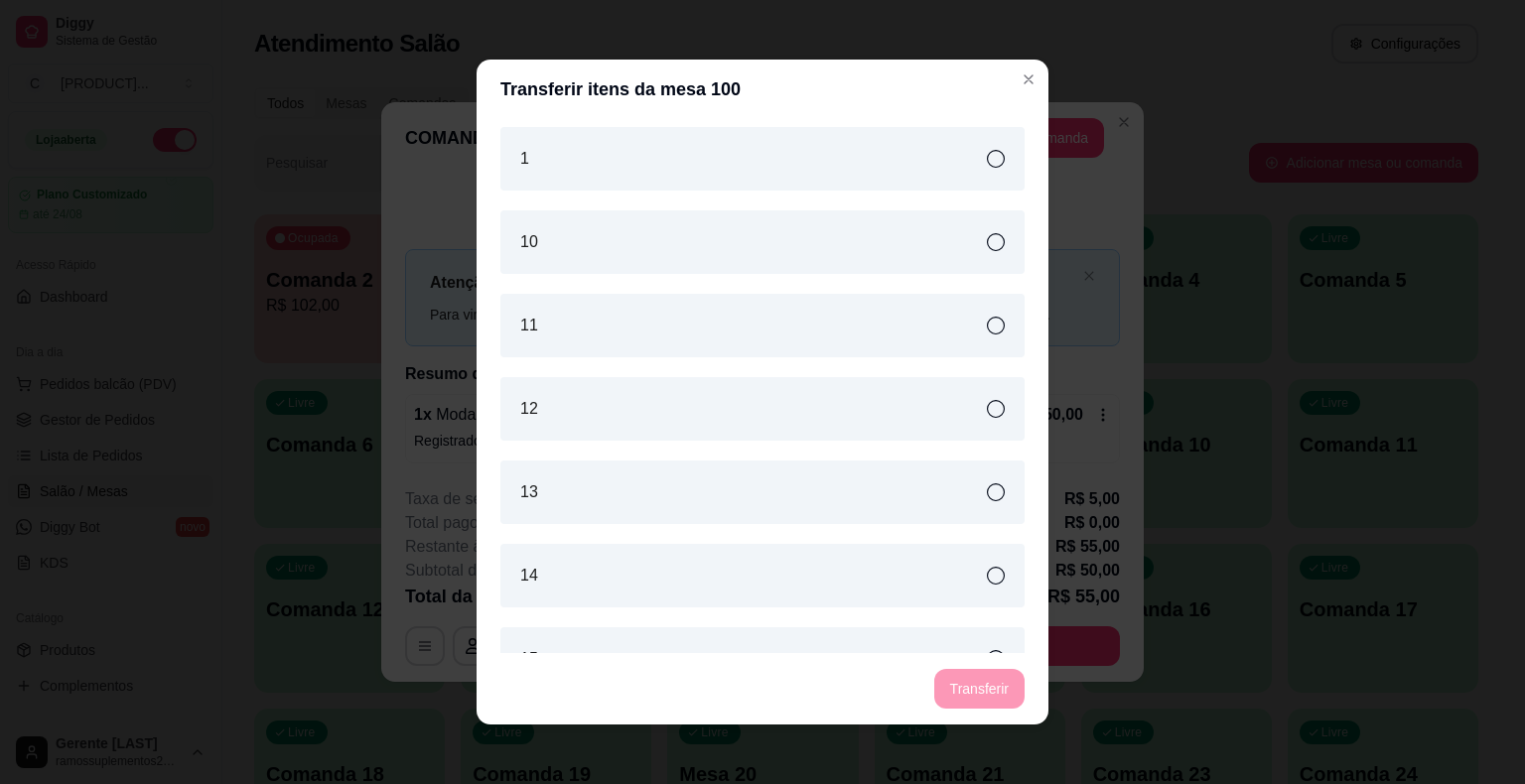 click 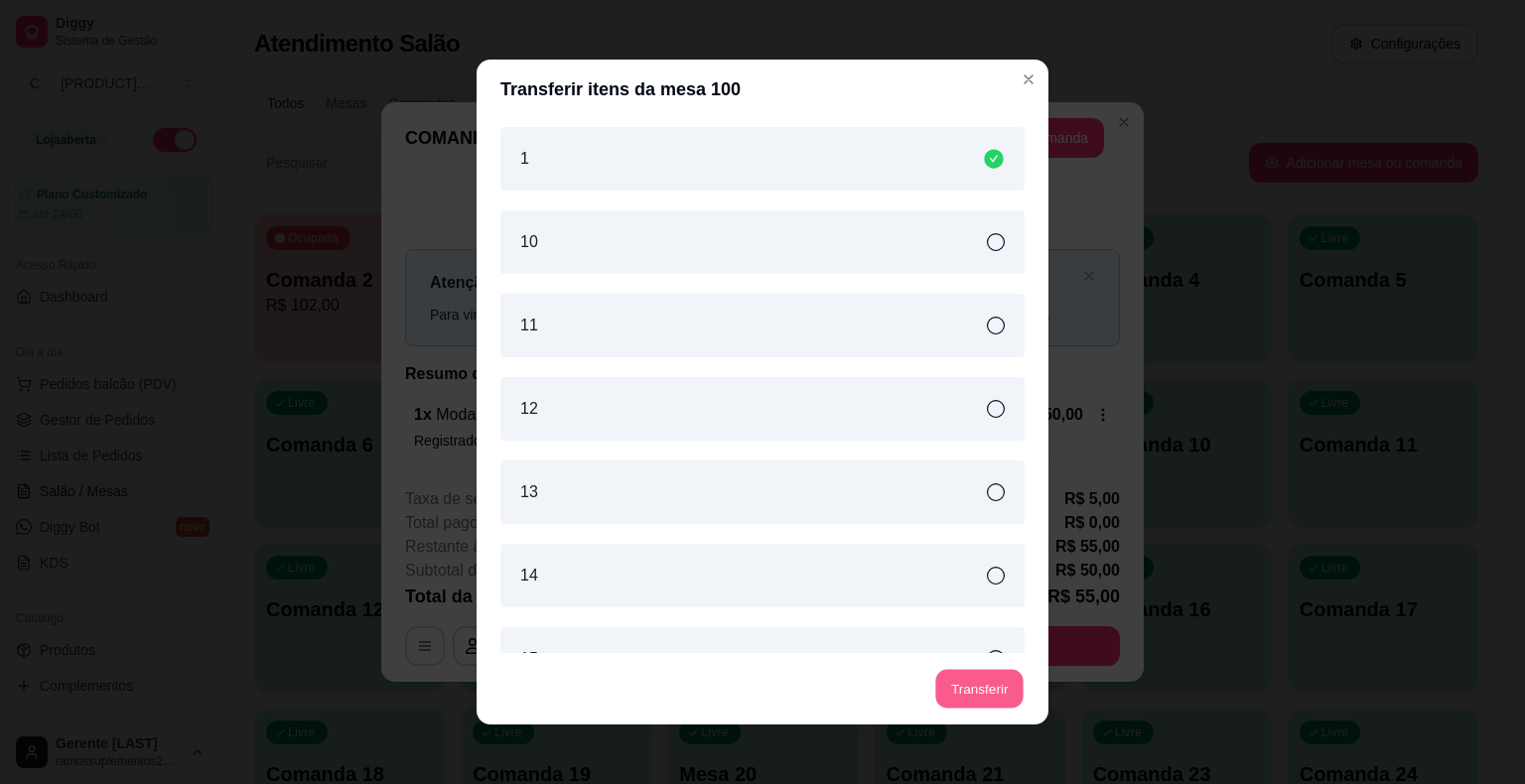 click on "Transferir" at bounding box center [979, 689] 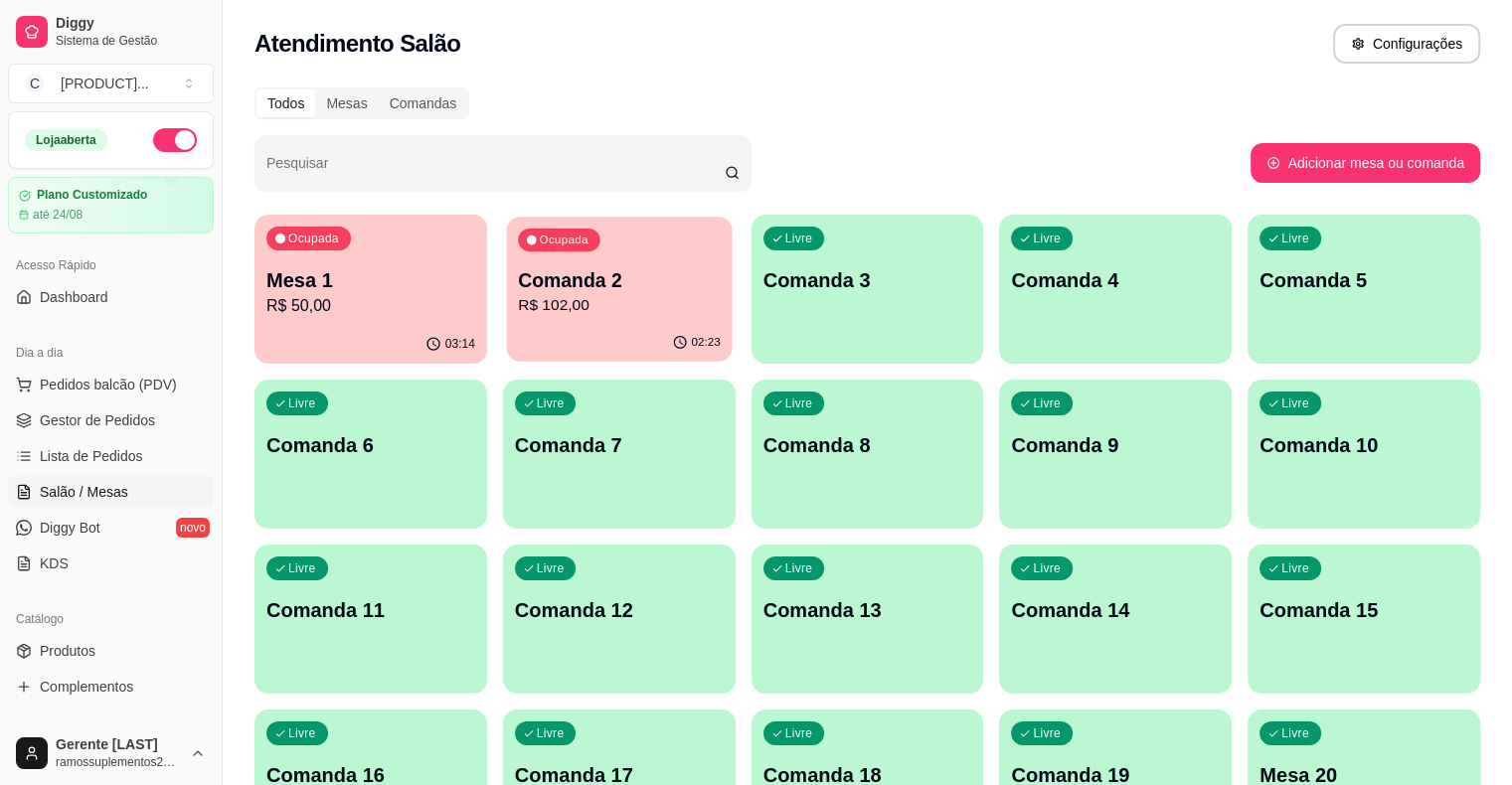click on "Ocupada Comanda 2 R$ 102,00" at bounding box center [618, 270] 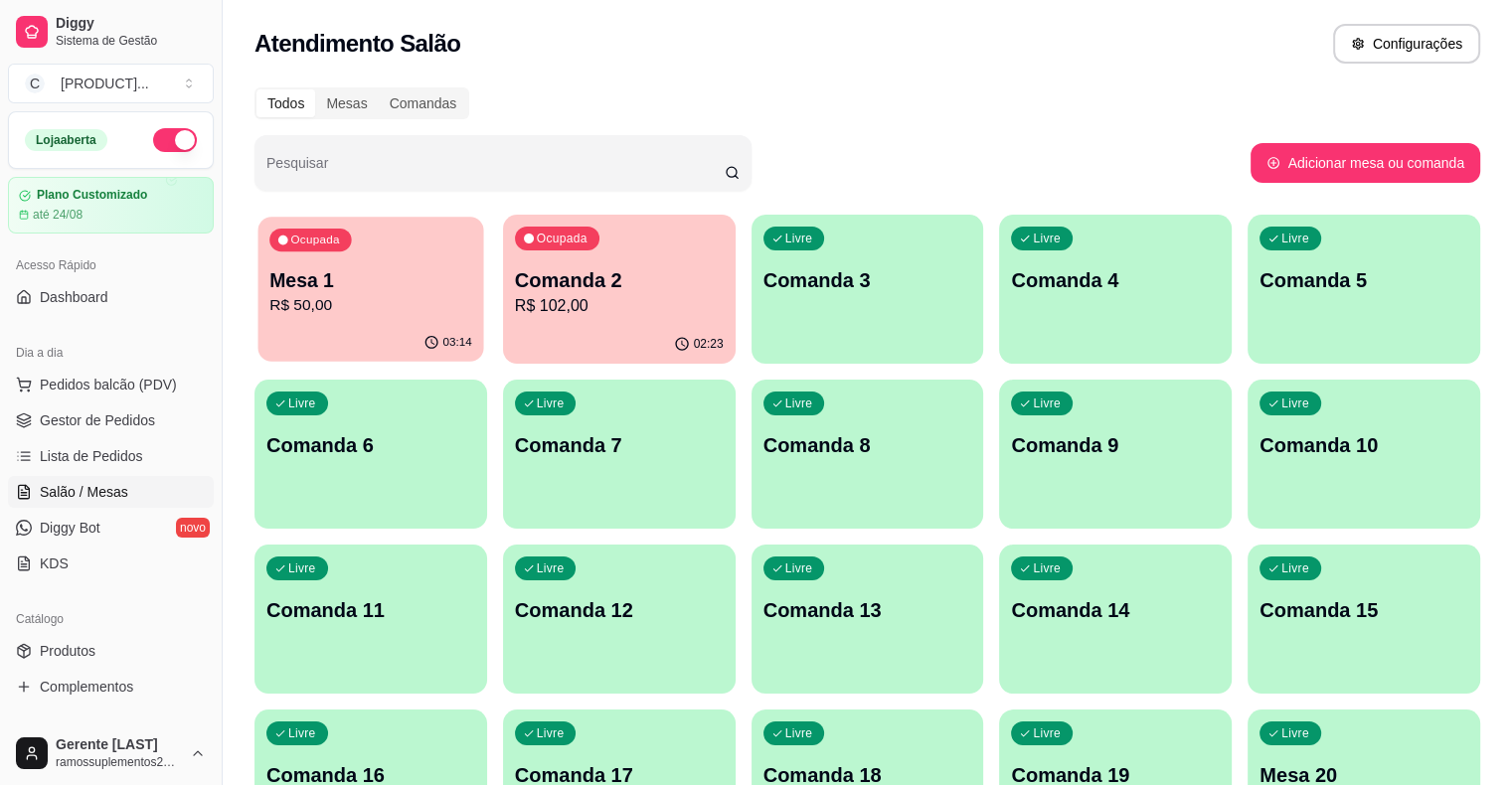 click on "R$ 50,00" at bounding box center (371, 305) 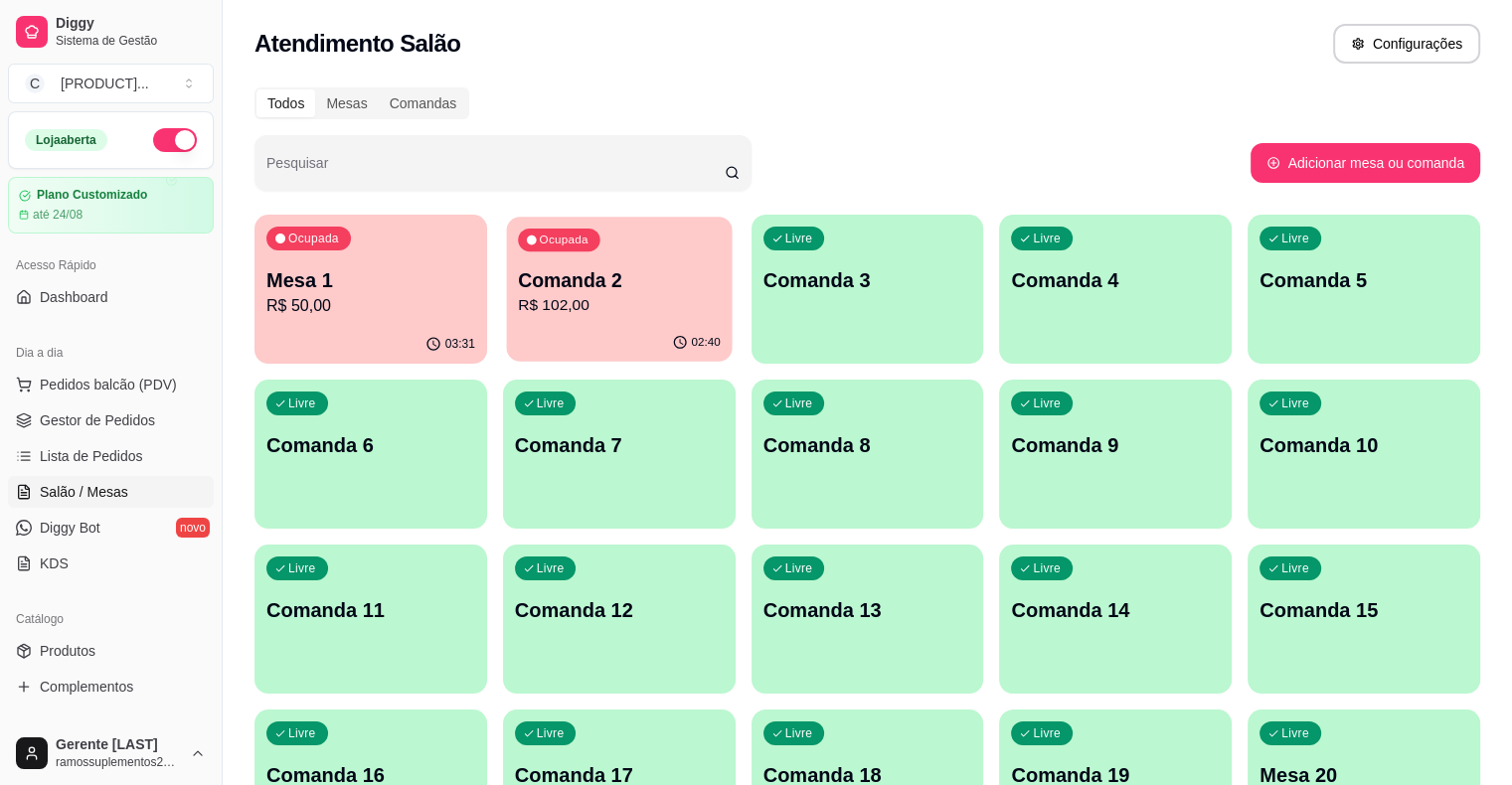click on "Ocupada Comanda 2 R$ 102,00" at bounding box center (618, 270) 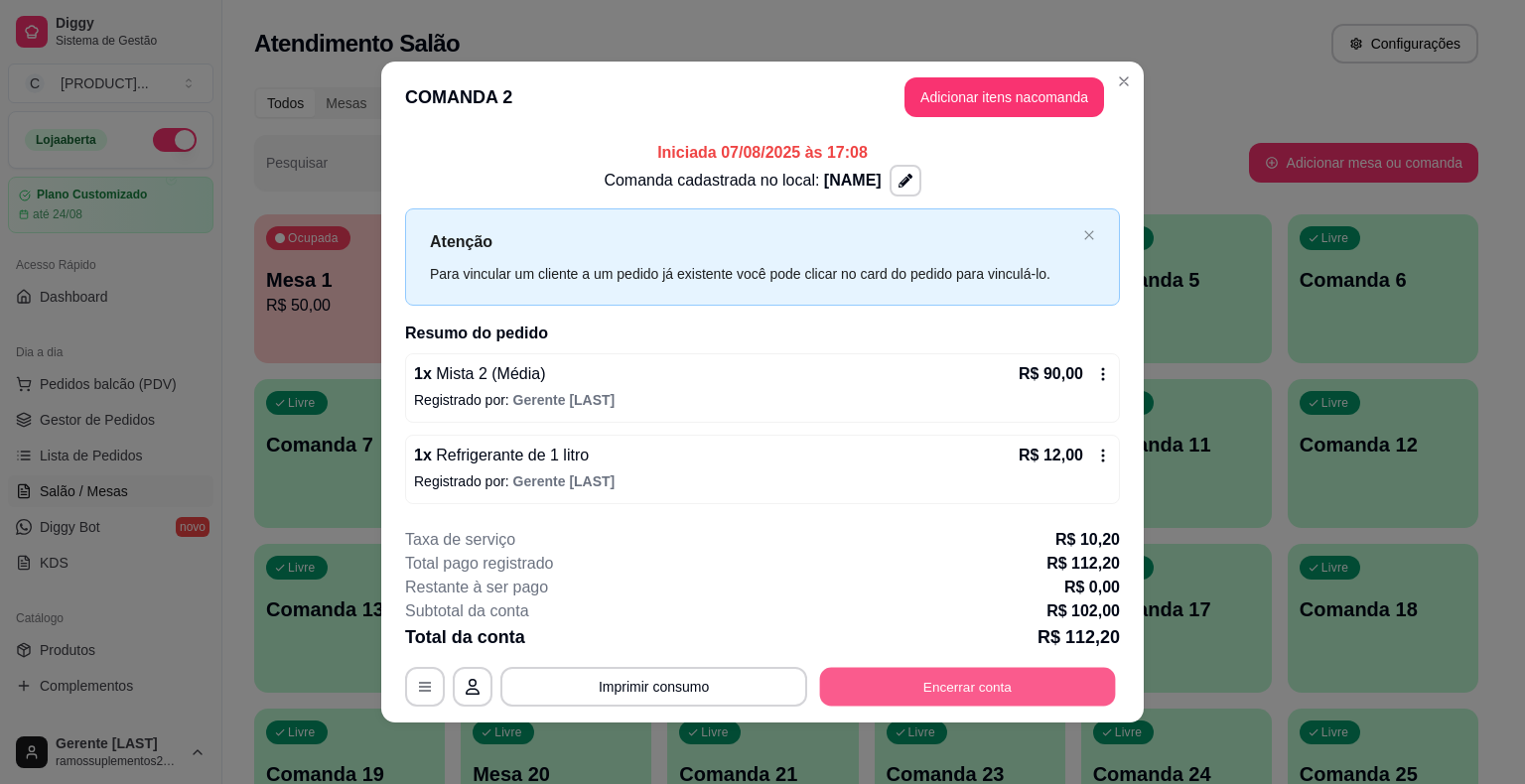 click on "Encerrar conta" at bounding box center [968, 686] 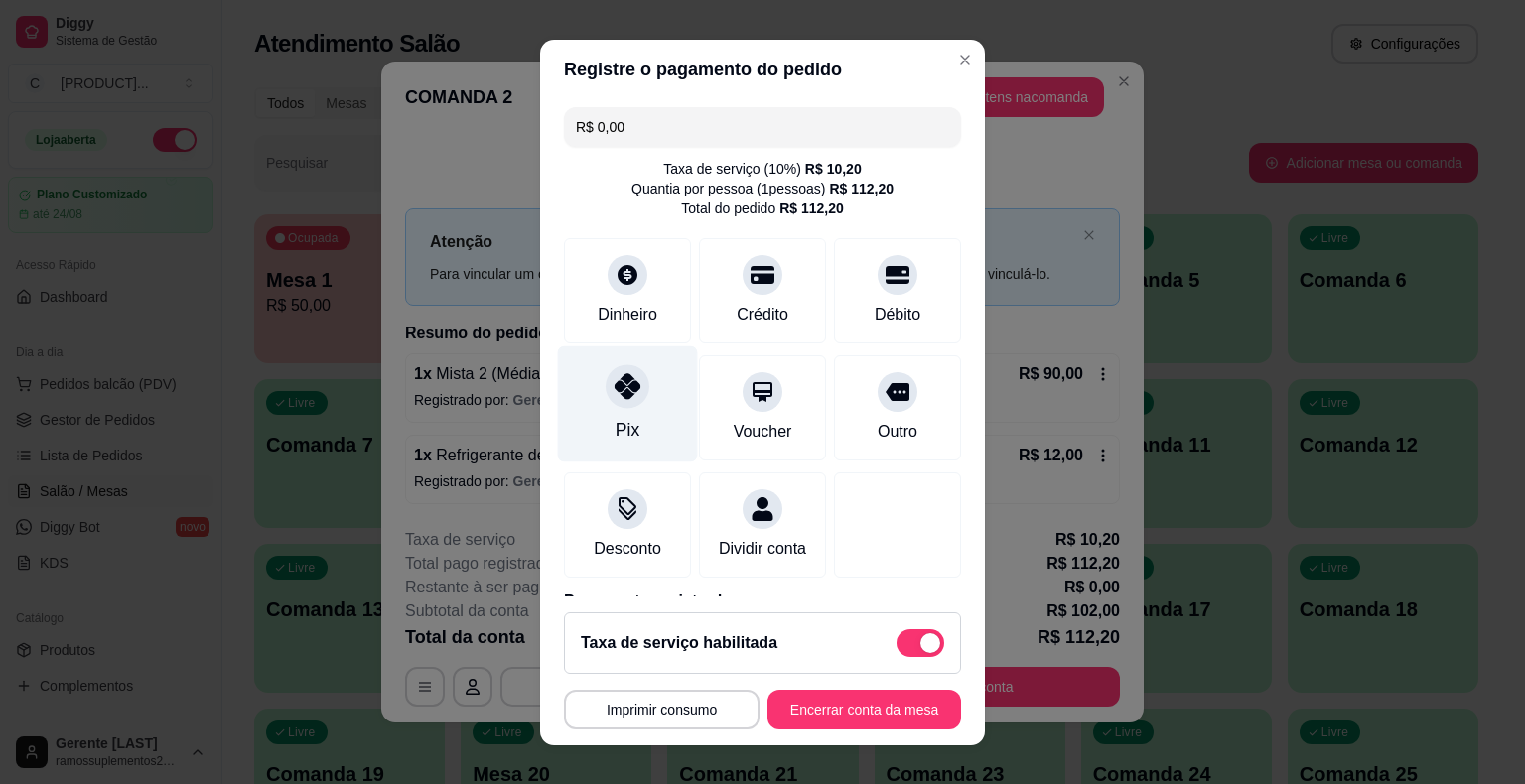 click at bounding box center [627, 386] 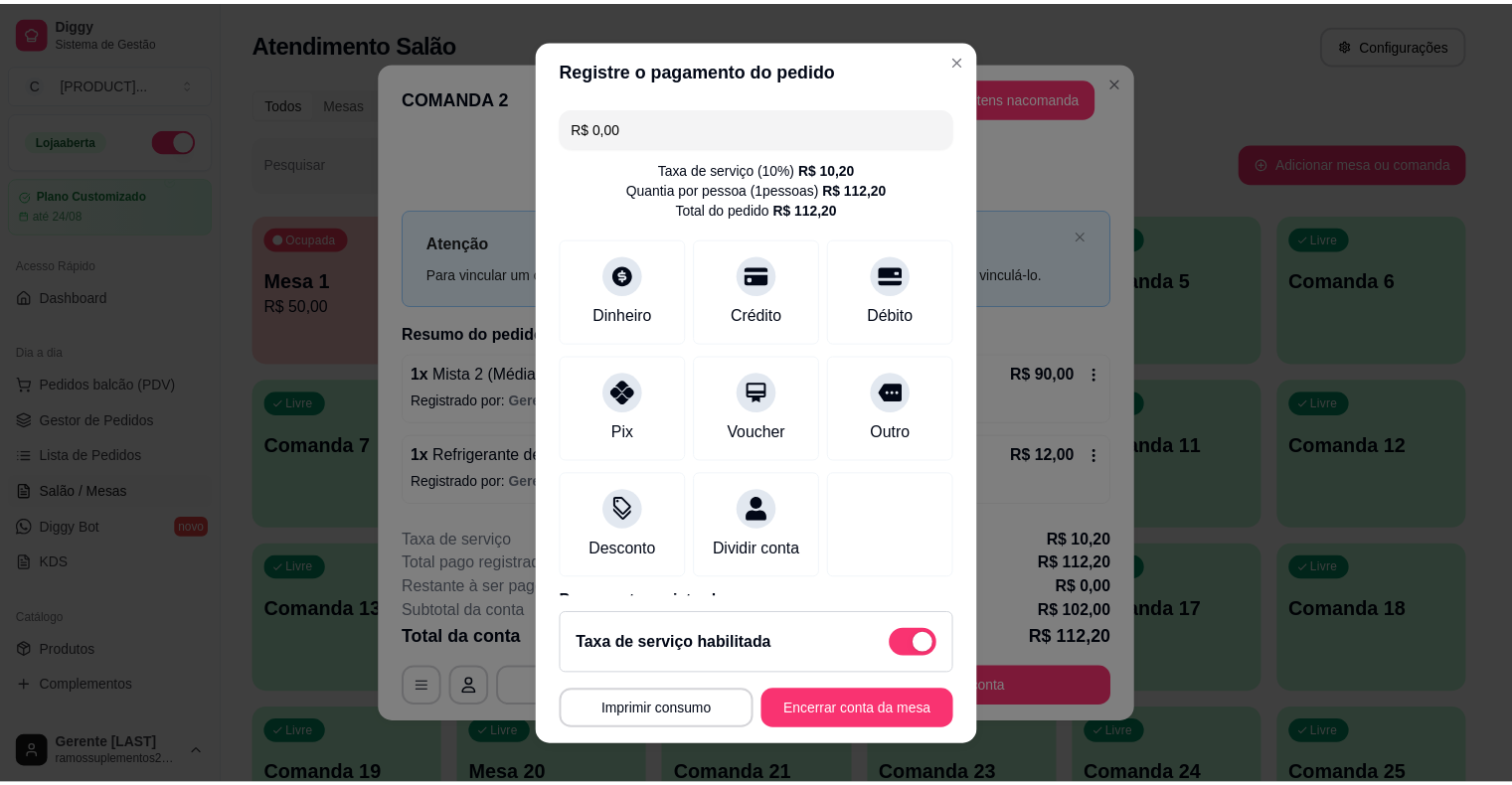 scroll, scrollTop: 113, scrollLeft: 0, axis: vertical 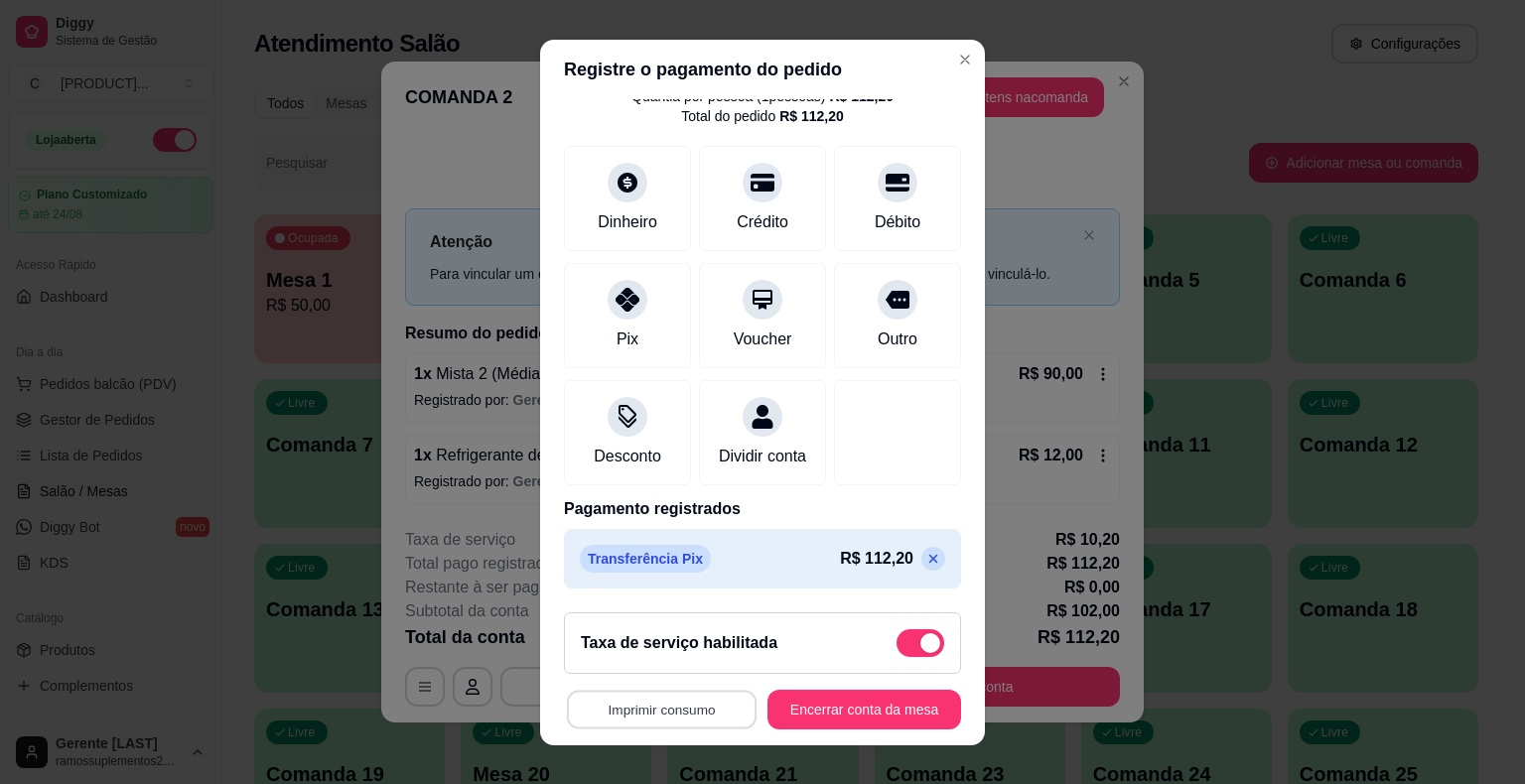 click on "Imprimir consumo" at bounding box center (661, 709) 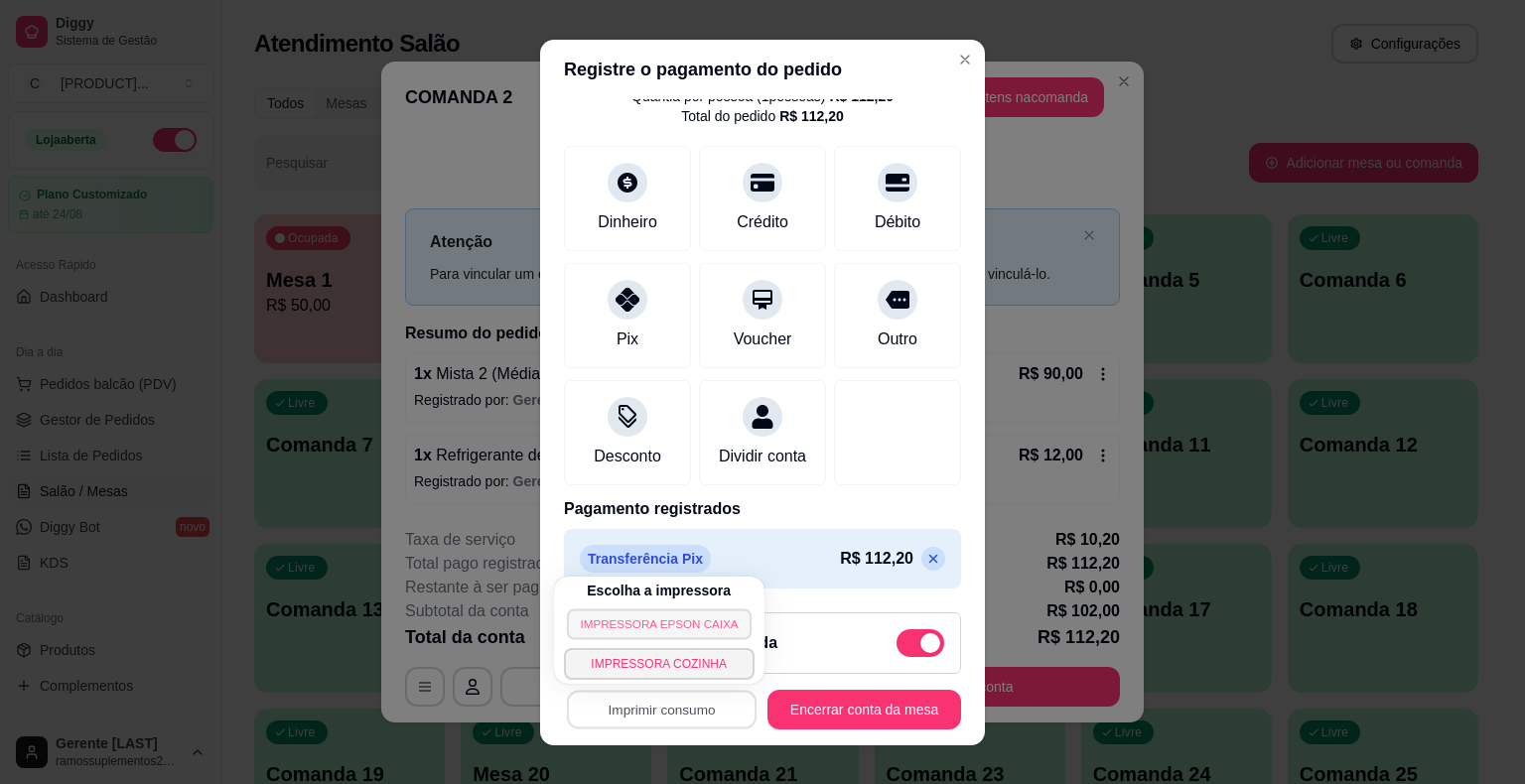 click on "IMPRESSORA EPSON CAIXA" at bounding box center [659, 623] 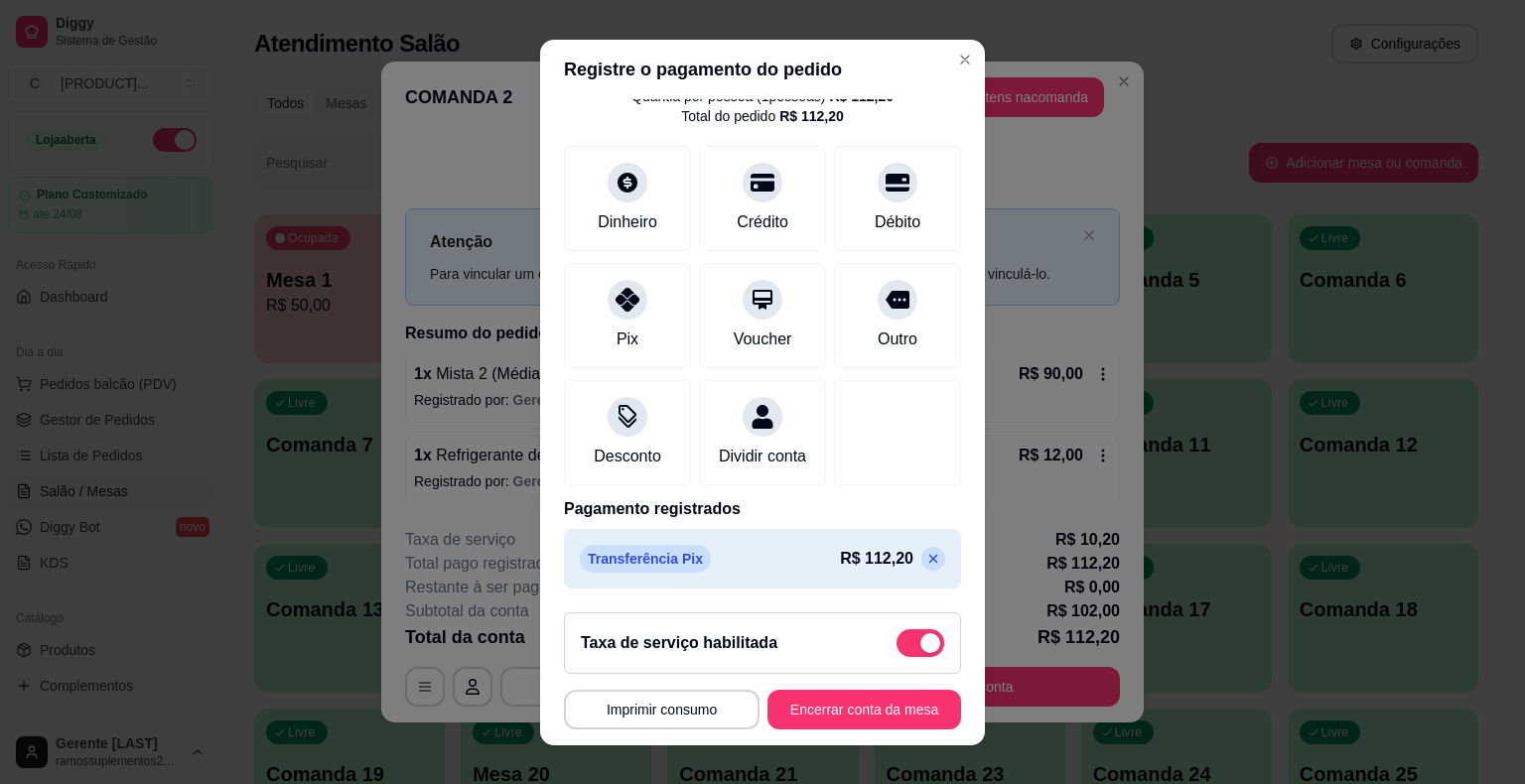 click on "**********" at bounding box center (762, 392) 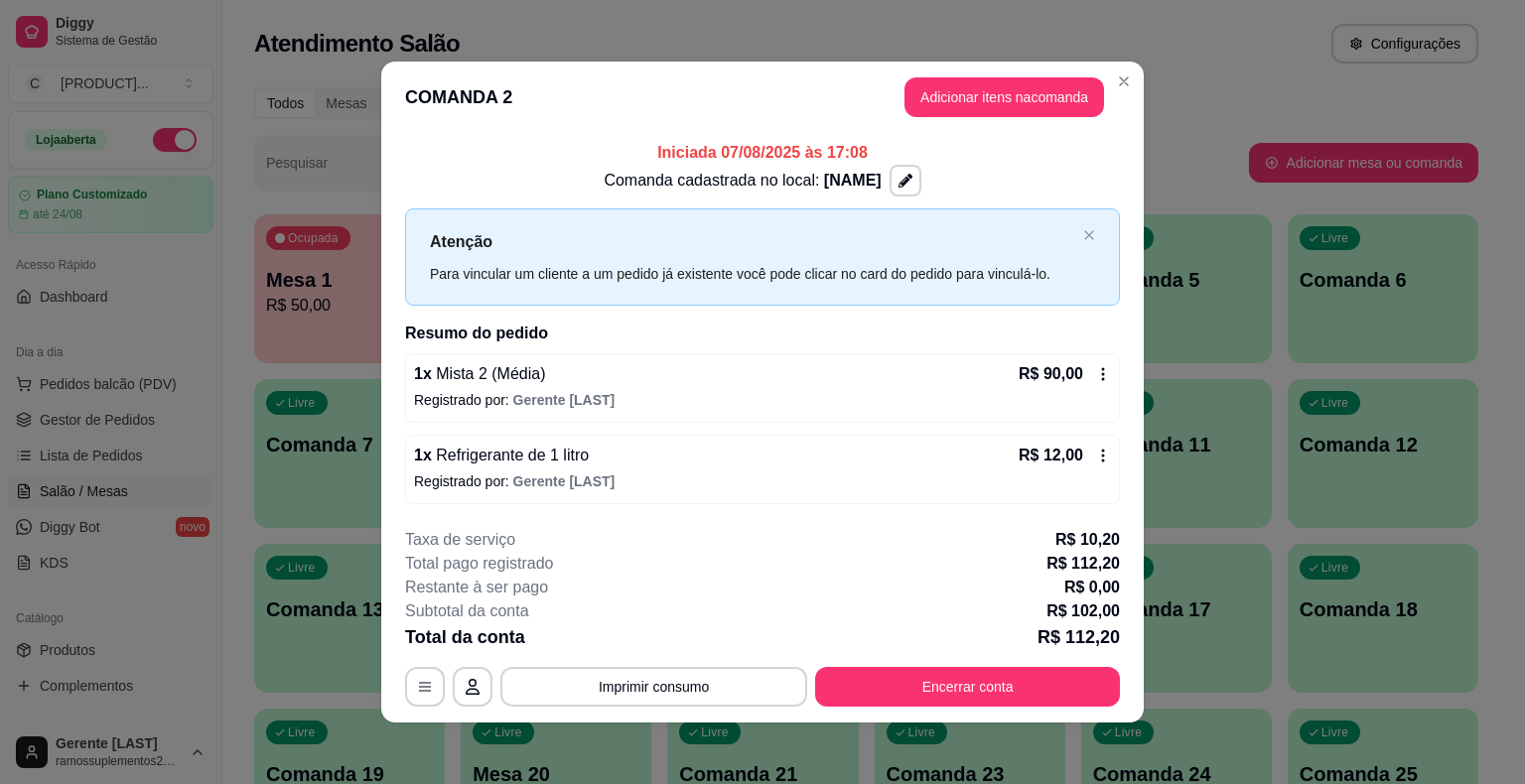 click on "Todos Mesas Comandas Pesquisar Adicionar mesa ou comanda Ocupada Mesa 1 R$ 50,00 03:31 Ocupada Comanda 2 R$ 102,00 02:40 Livre Comanda 3 Livre Comanda 4 Livre Comanda 5 Livre Comanda 6 Livre Comanda 7 Livre Comanda 8 Livre Comanda 9 Livre Comanda 10 Livre Comanda 11 Livre Comanda 12 Livre Comanda 13 Livre Comanda 14 Livre Comanda 15 Livre Comanda 16 Livre Comanda 17 Livre Comanda 18 Livre Comanda 19 Livre Mesa 20 Livre Comanda 21 Livre Comanda 23 Livre Comanda 24 Livre Comanda 25 Livre Comanda 26 Livre Comanda 27 Livre Comanda 28 Livre Comanda 29 Livre Comanda 30 Livre Comanda 31 Livre Comanda 32 Livre Comanda 33 Livre Comanda 34 Livre Comanda 35 Livre Comanda 36 Livre Comanda 37 Livre Comanda 38 Livre Comanda 39 Livre Comanda 40 Livre Mesa 41 Livre Comanda 42 Livre Comanda 43 Livre Comanda 44 Livre Comanda 45 Livre Comanda 46 Livre Comanda 47 Livre Comanda 48 Livre Comanda 49 Livre Comanda 50 Livre Comanda 51 Livre Comanda 52 Livre Comanda 53 Livre Comanda 54 Livre Comanda 55 Livre Comanda 56 Livre Livre" at bounding box center [866, 1549] 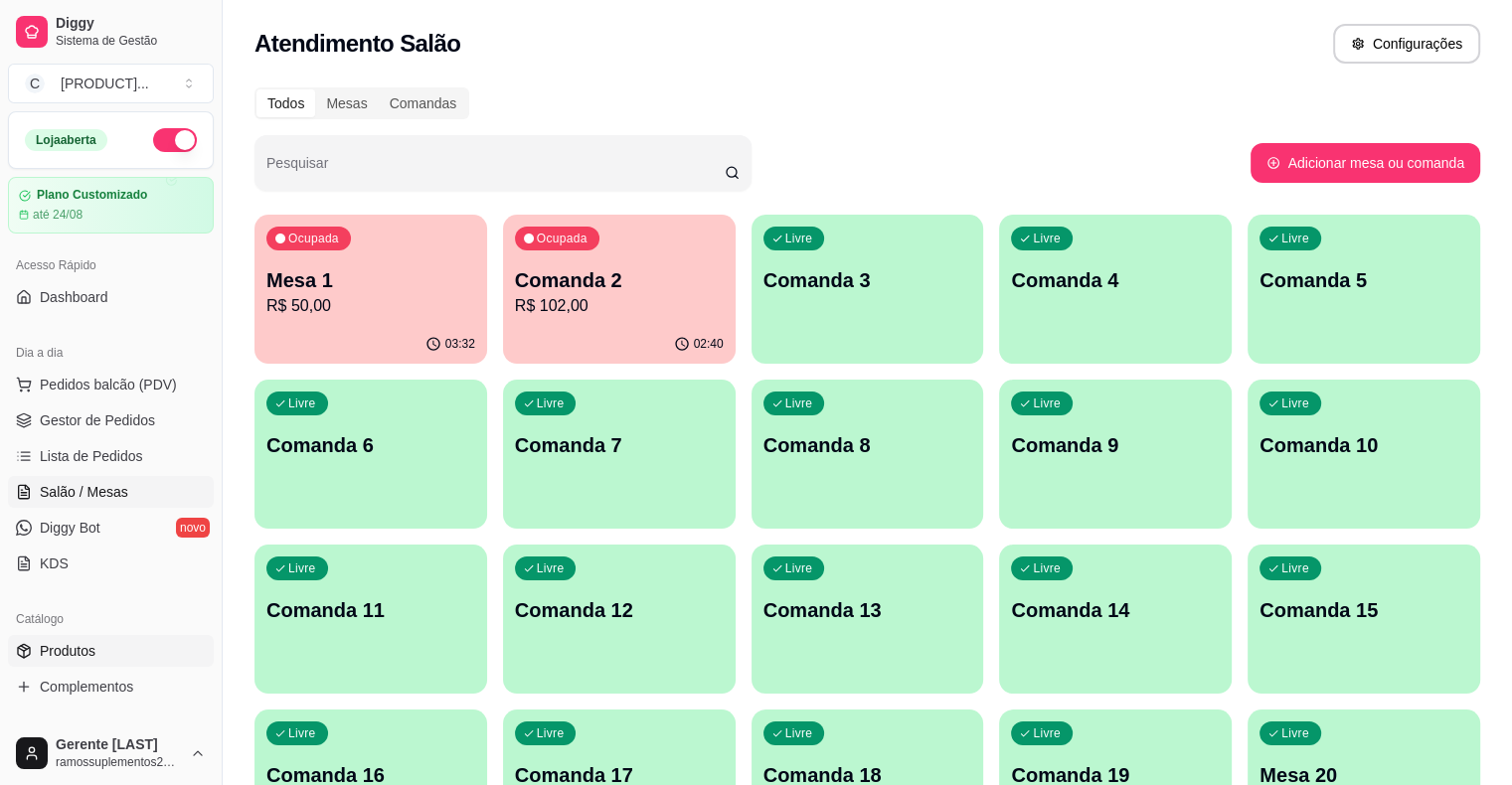 click on "Produtos" at bounding box center (110, 651) 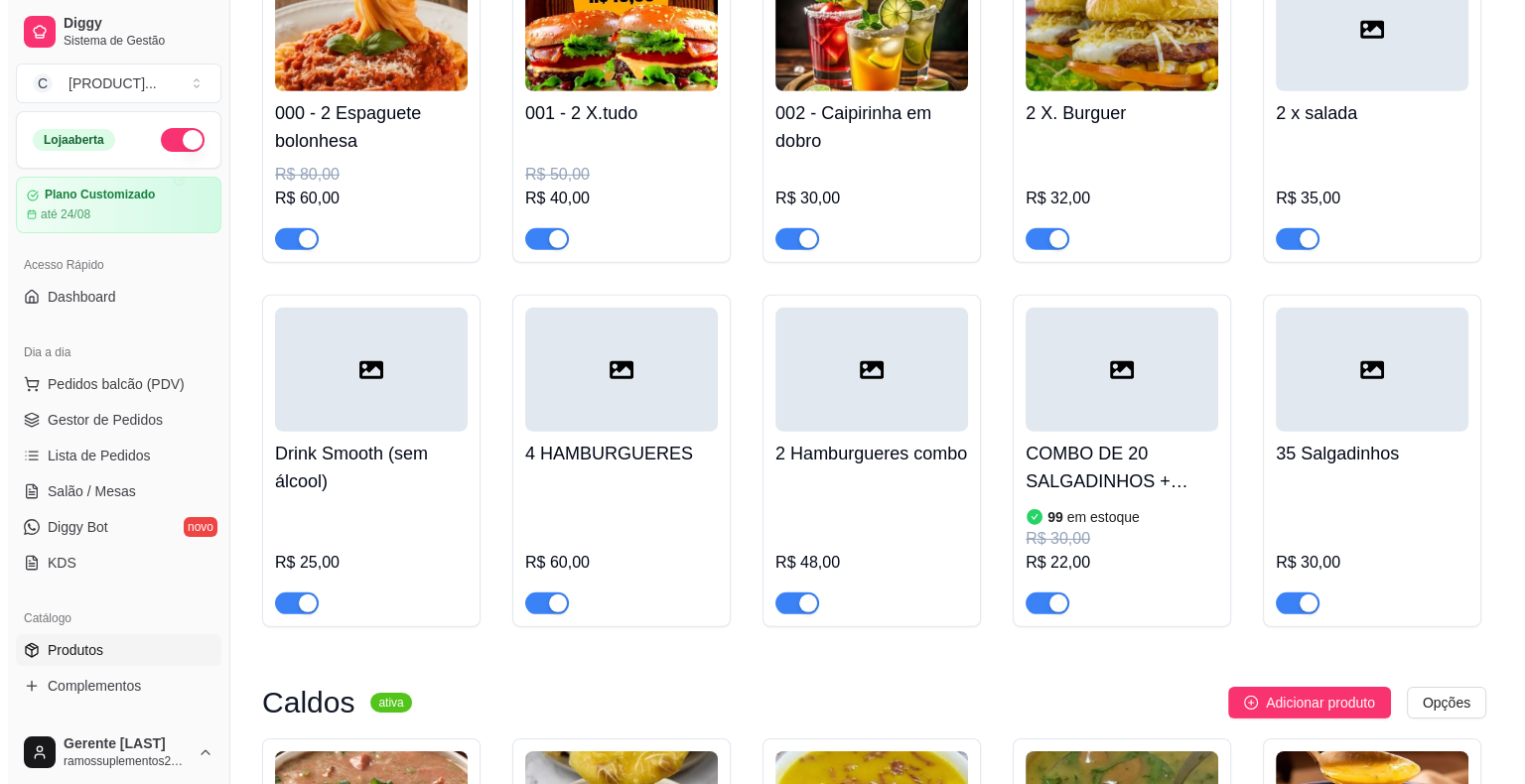 scroll, scrollTop: 13600, scrollLeft: 0, axis: vertical 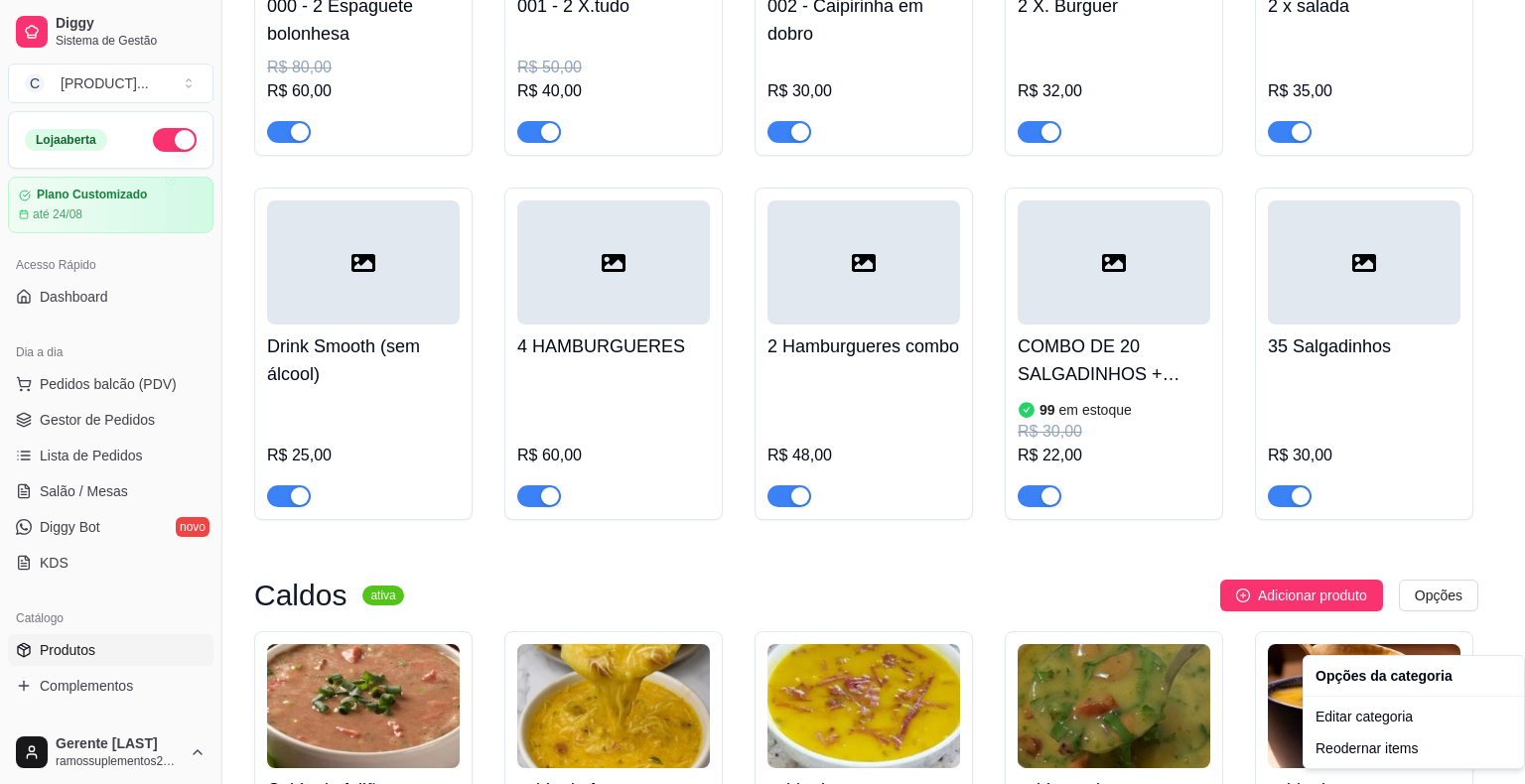 click on "Diggy Sistema de Gestão C COSTELÃO ... Loja aberta Plano Customizado até 24/08 Acesso Rápido Dashboard Dia a dia Pedidos balcão (PDV) Gestor de Pedidos Lista de Pedidos Salão / Mesas Diggy Bot novo KDS Catálogo Produtos Complementos Relatórios Relatórios de vendas Relatório de clientes Relatório de mesas Relatório de fidelidade novo Gerenciar Entregadores novo Nota Fiscal (NFC-e) Controle de caixa Controle de fiado Cupons Clientes Estoque Configurações Diggy Planos Precisa de ajuda? Gerente [LAST] ramossuplementos2@gmail.com Toggle Sidebar Sistema de Gestão Diggy Produtos Adicionar categoria Reodernar categorias Aqui você cadastra e gerencia seu produtos e categorias Lanches tradicionais ativa Adicionar produto Opções 00 - Misto R$ 14,00 01 - Misto C/ovo R$ 16,00 02 - Misto egg bacon R$ 18,00 03 - Hambúrguer R$ 16,00 04 - Hambúrguer duplo R$ 23,00 05 - X.burguer R$ 18,00 06 - X.Burguer duplo R$ 28,00 07 - X.salada R$ 20,00 08 - X.salada duplo R$ 35,00" at bounding box center (762, -13208) 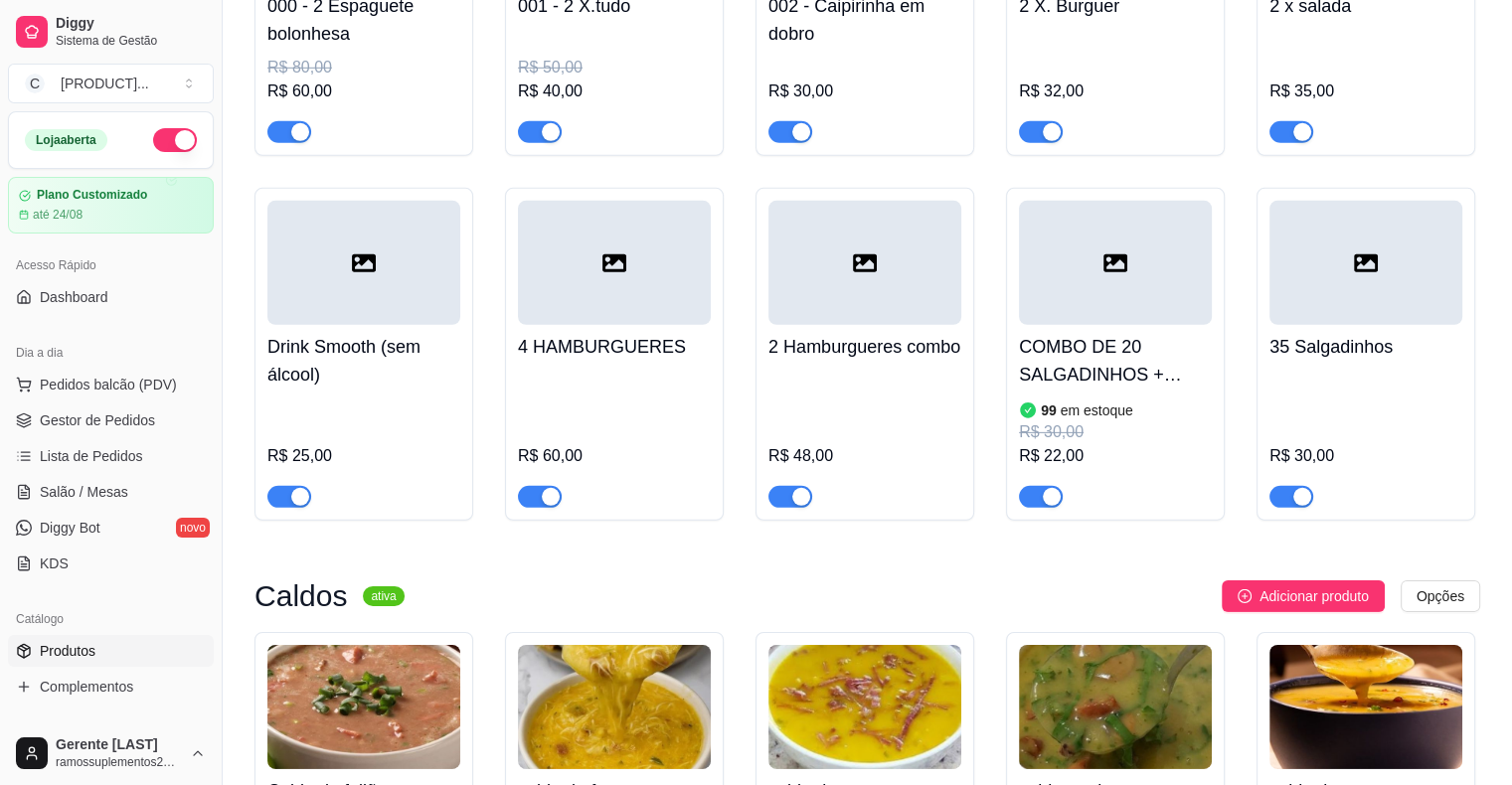 click on "em estoque" at bounding box center [1096, 410] 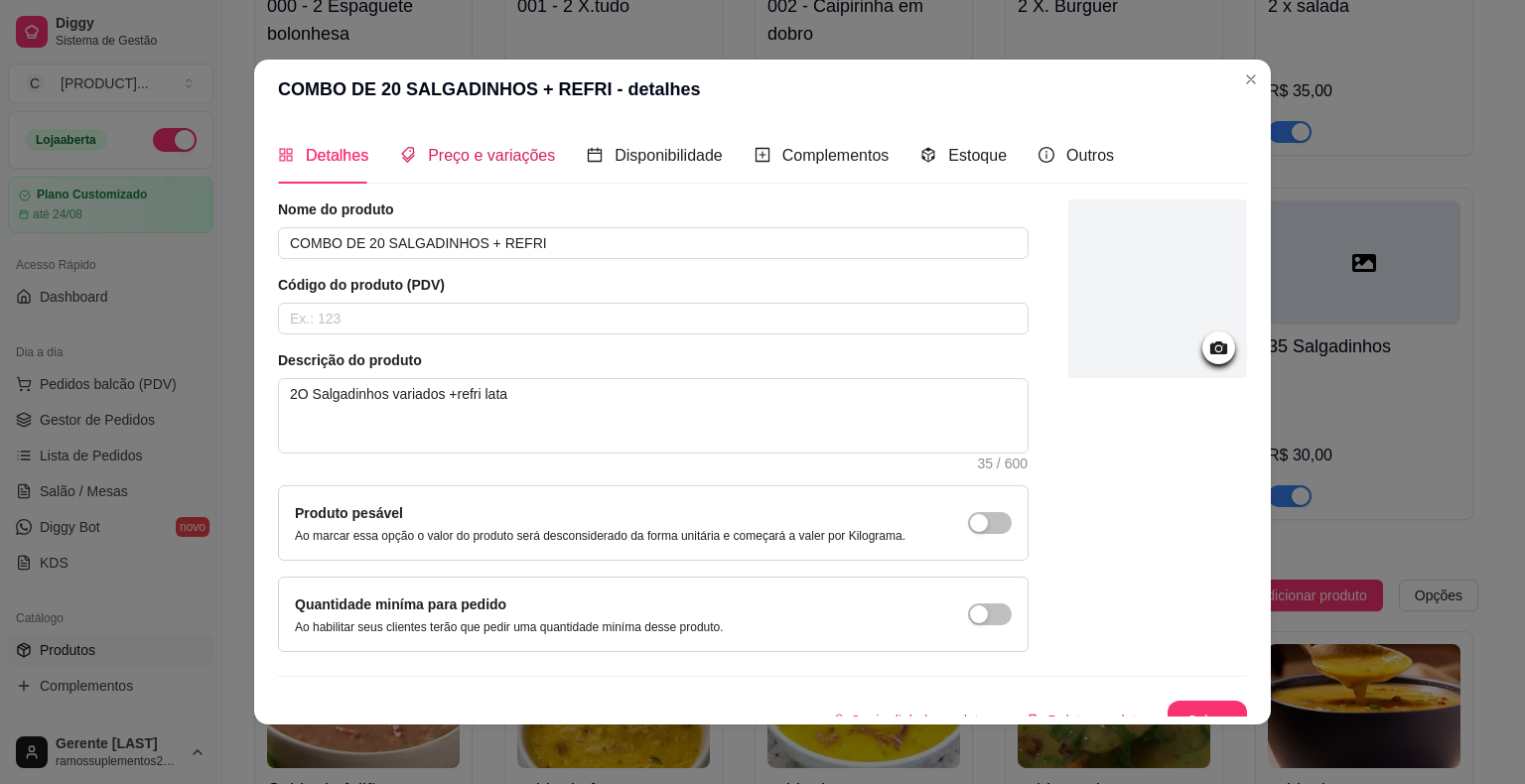 click on "Preço e variações" at bounding box center (478, 155) 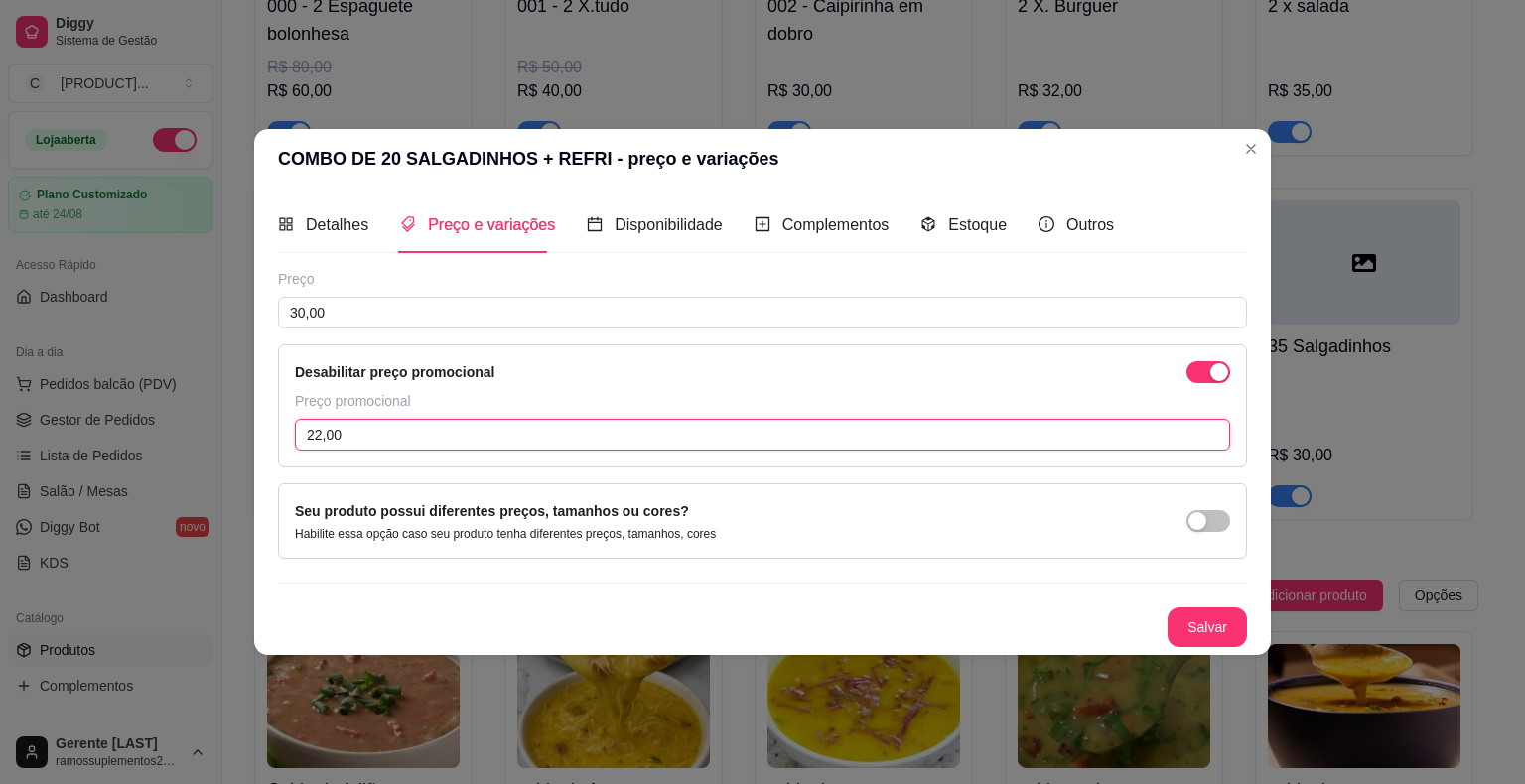 click on "22,00" at bounding box center (762, 435) 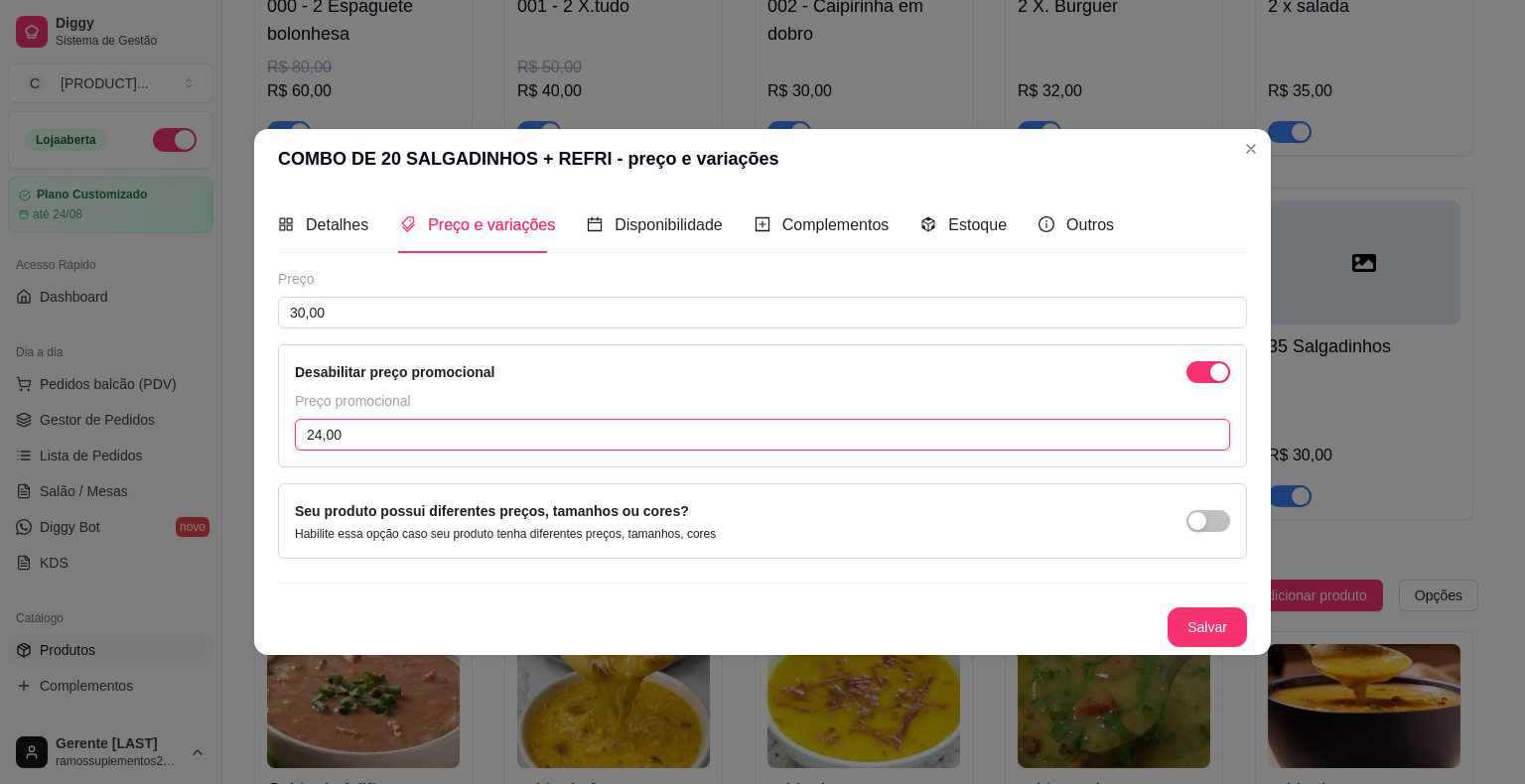 type on "24,00" 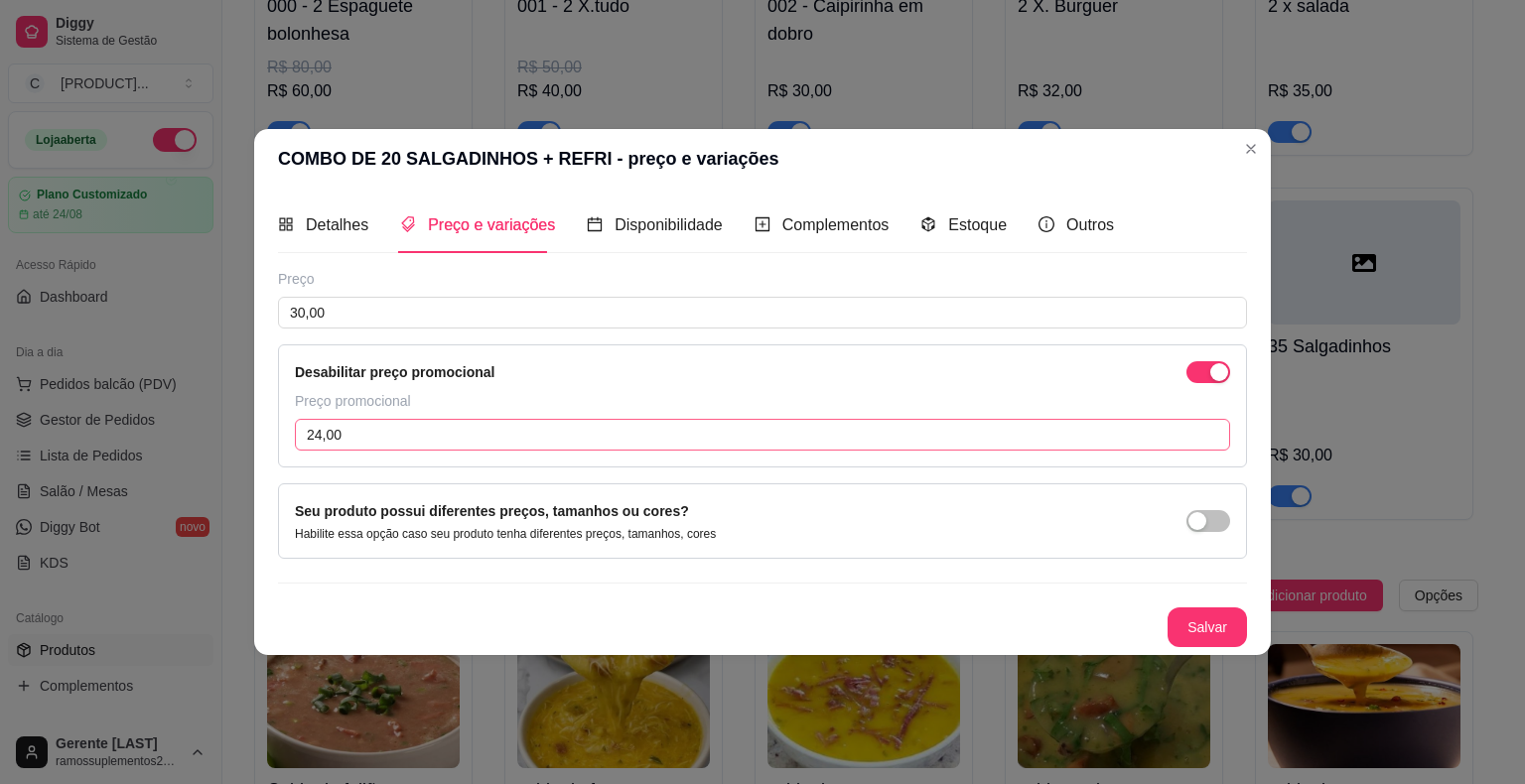 click on "Salvar" at bounding box center (1207, 627) 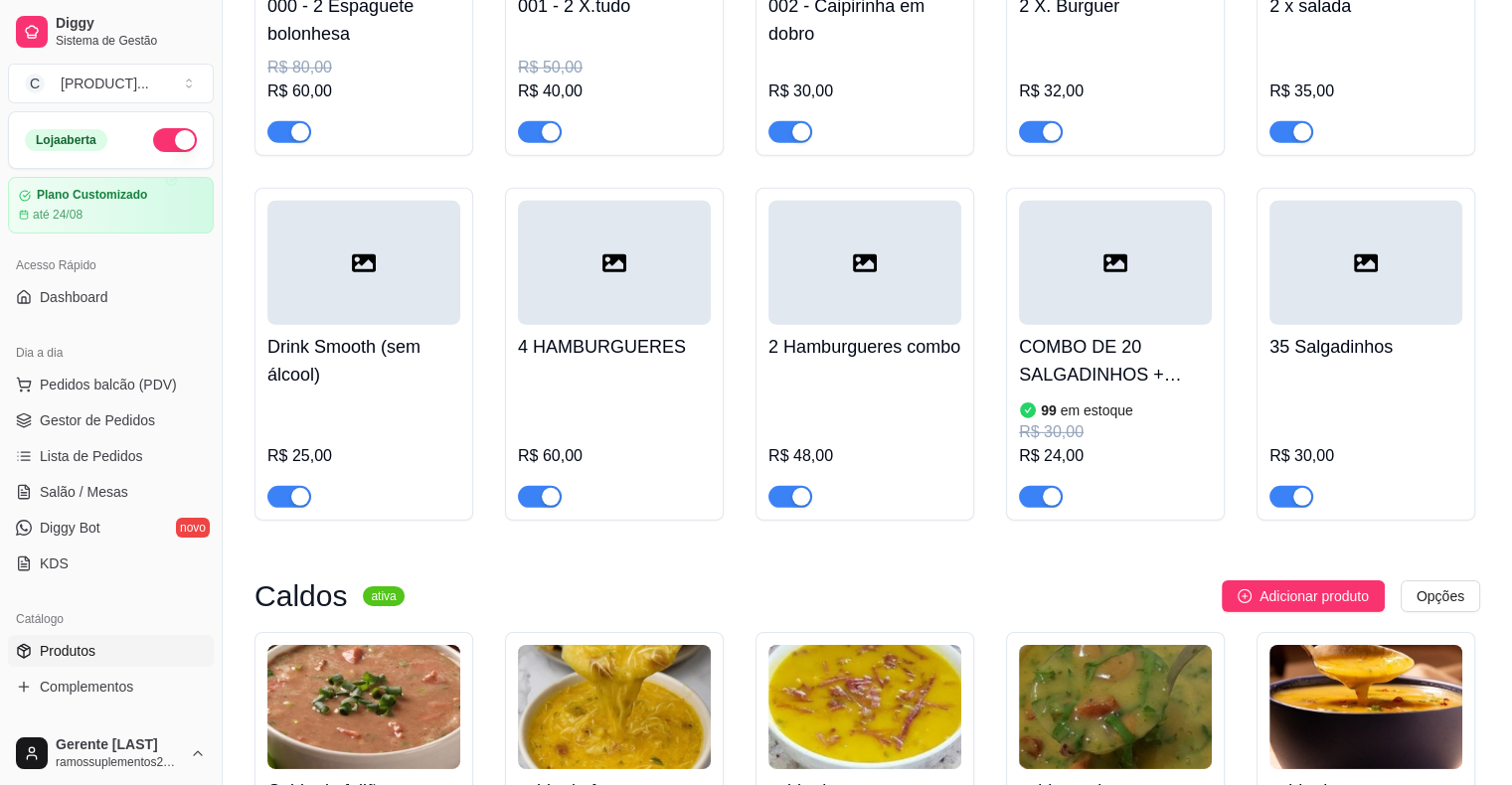 click on "R$ 30,00" at bounding box center (1366, 438) 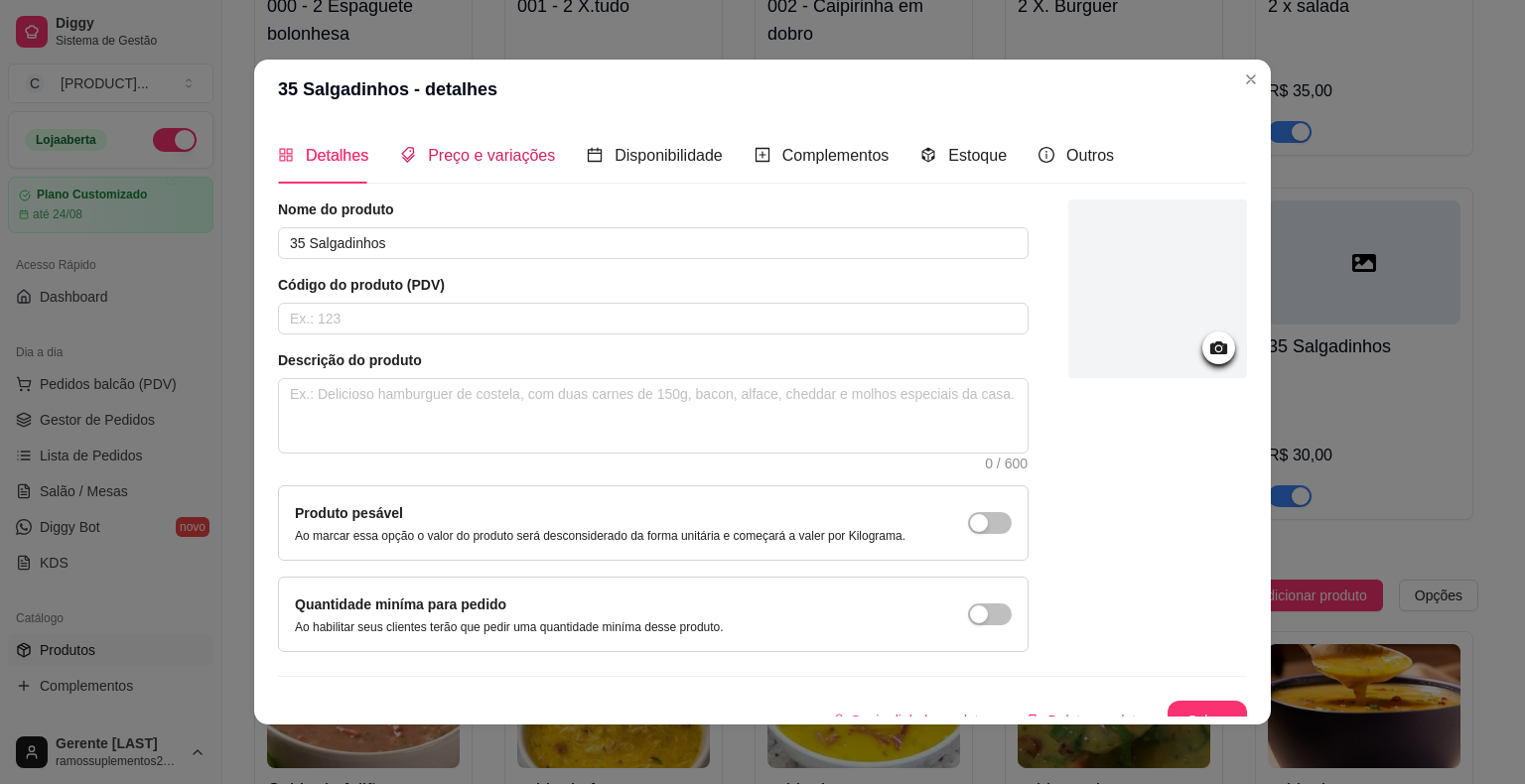 click on "Preço e variações" at bounding box center (491, 155) 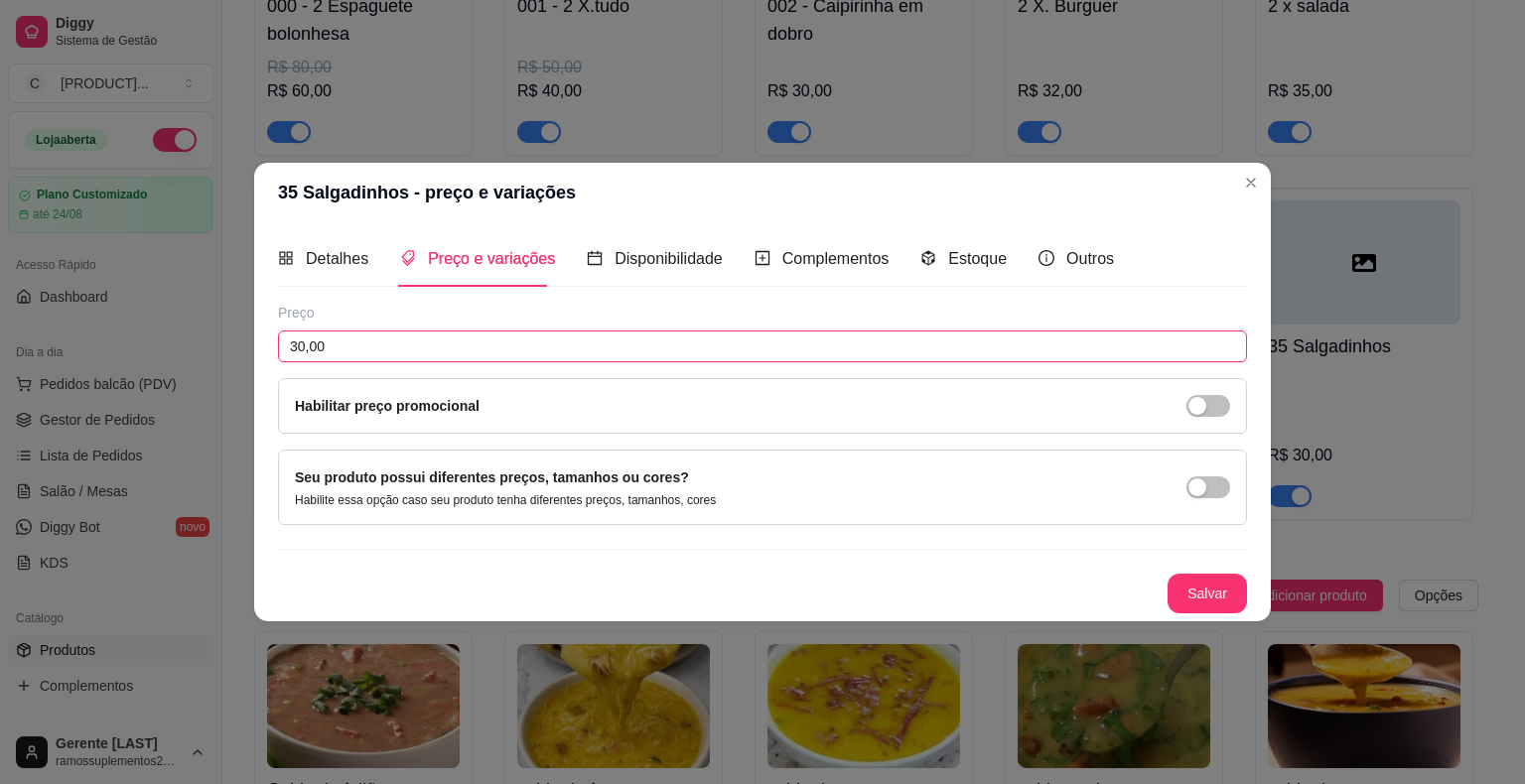 click on "30,00" at bounding box center [762, 346] 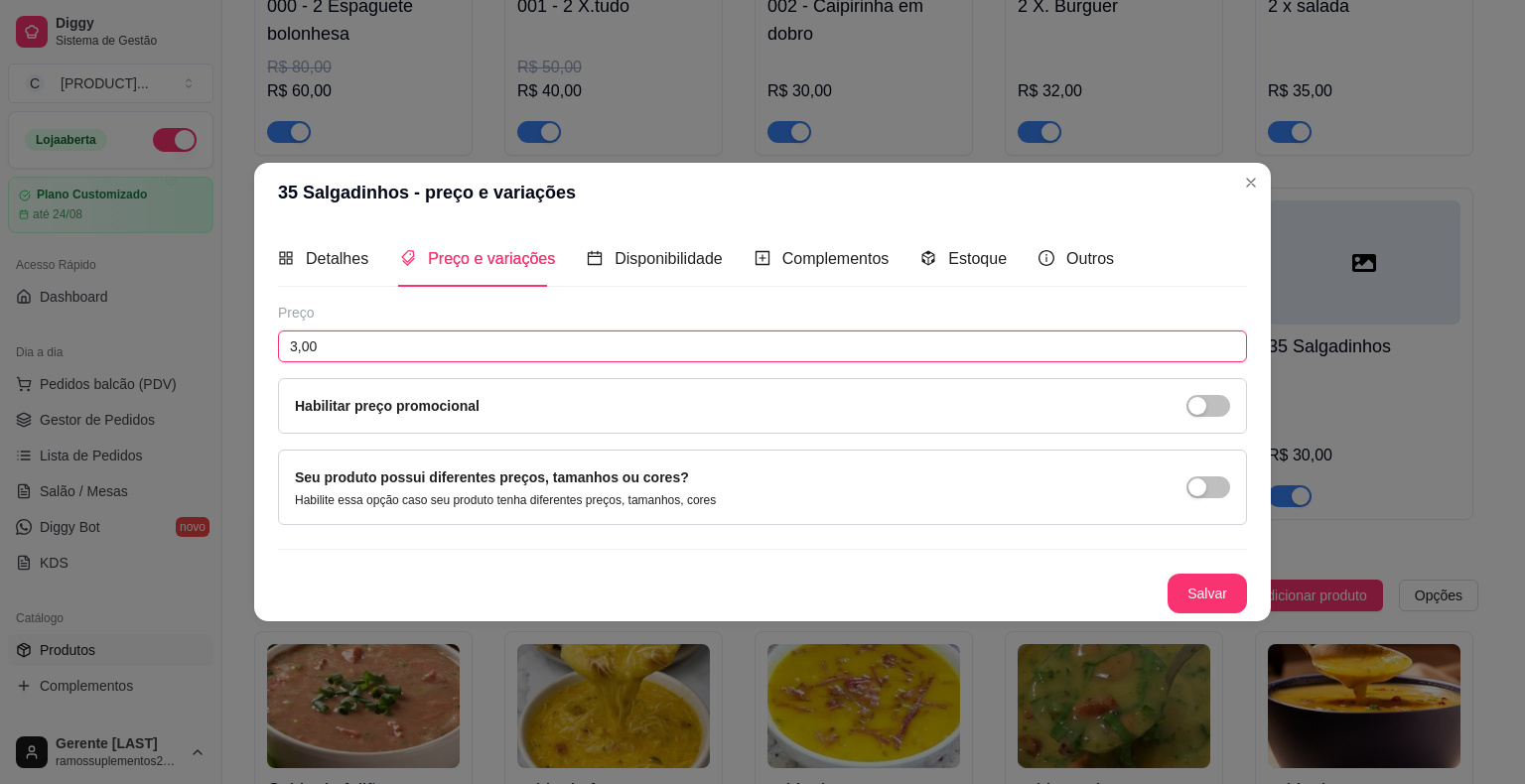 type on "37,00" 